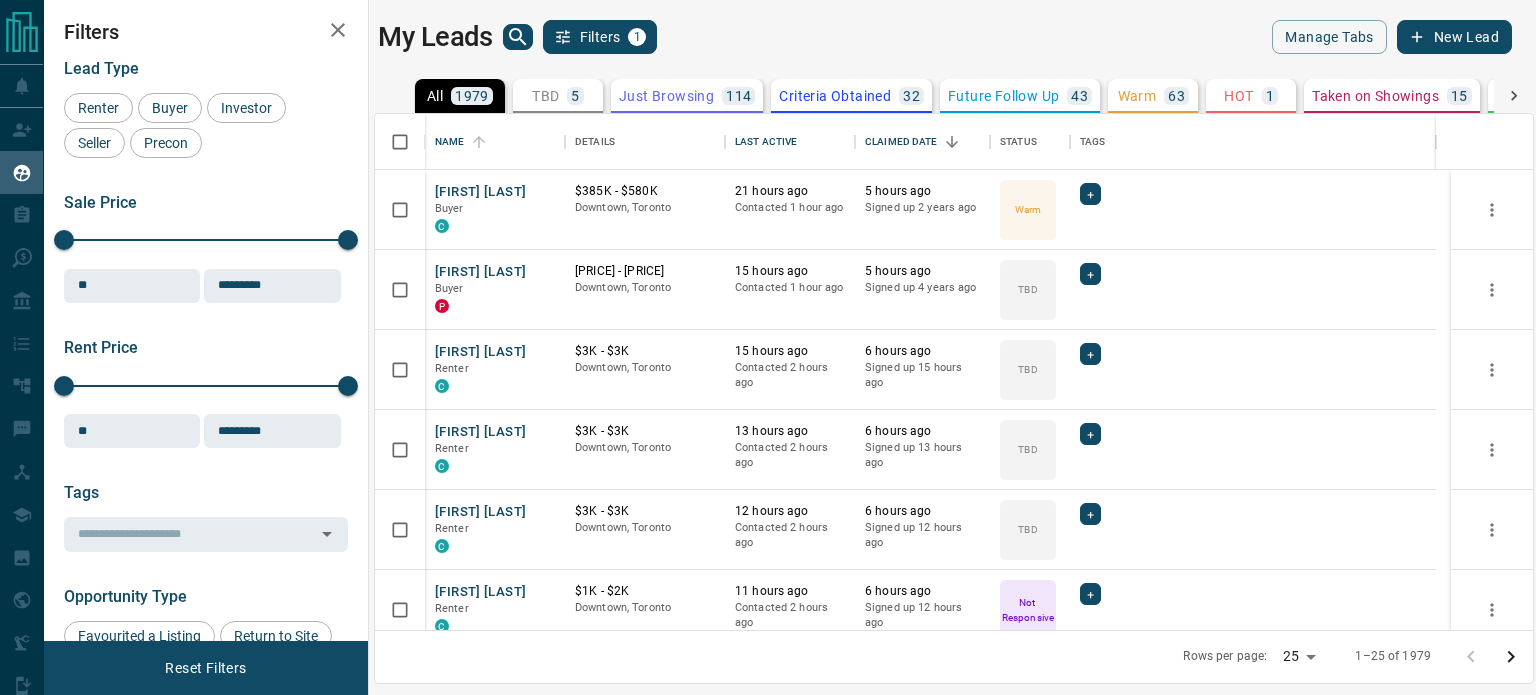 scroll, scrollTop: 0, scrollLeft: 0, axis: both 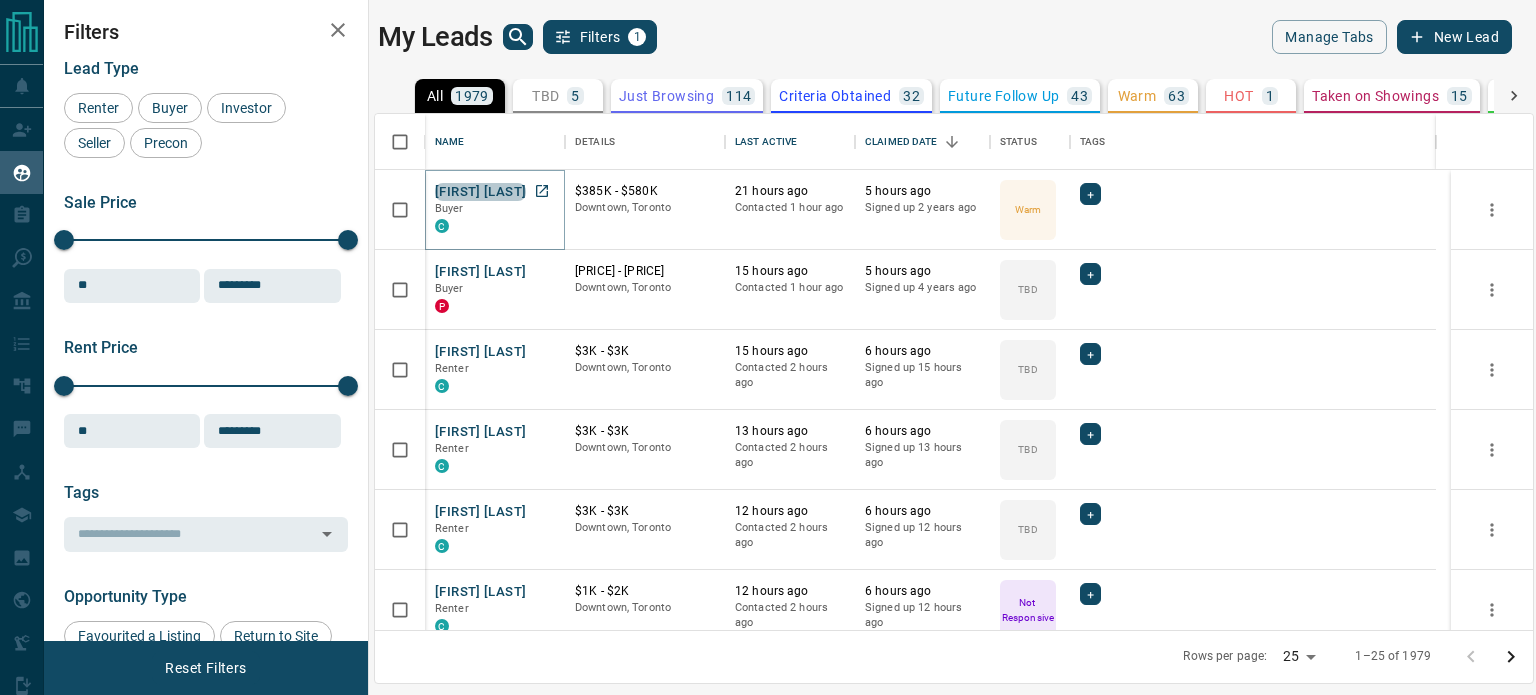 click on "[FIRST] [LAST]" at bounding box center (480, 192) 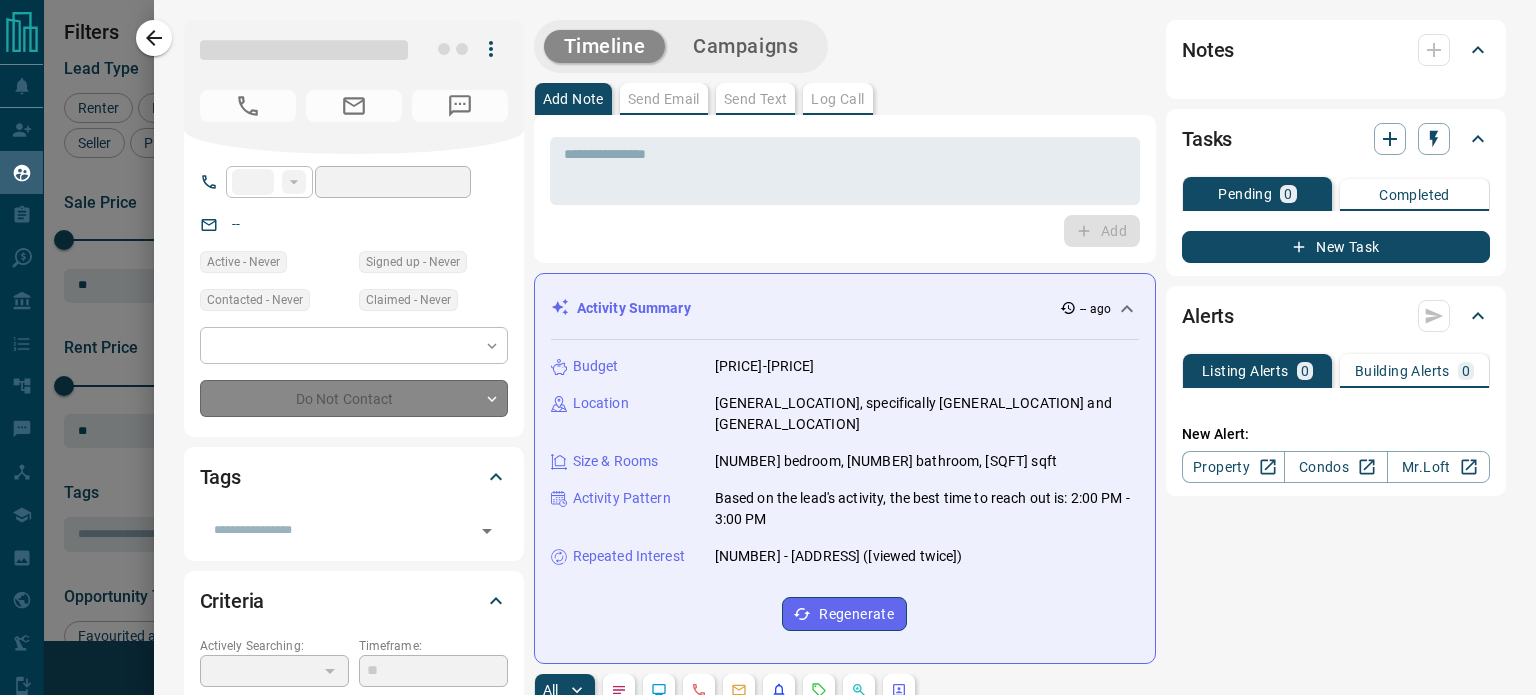 type on "**" 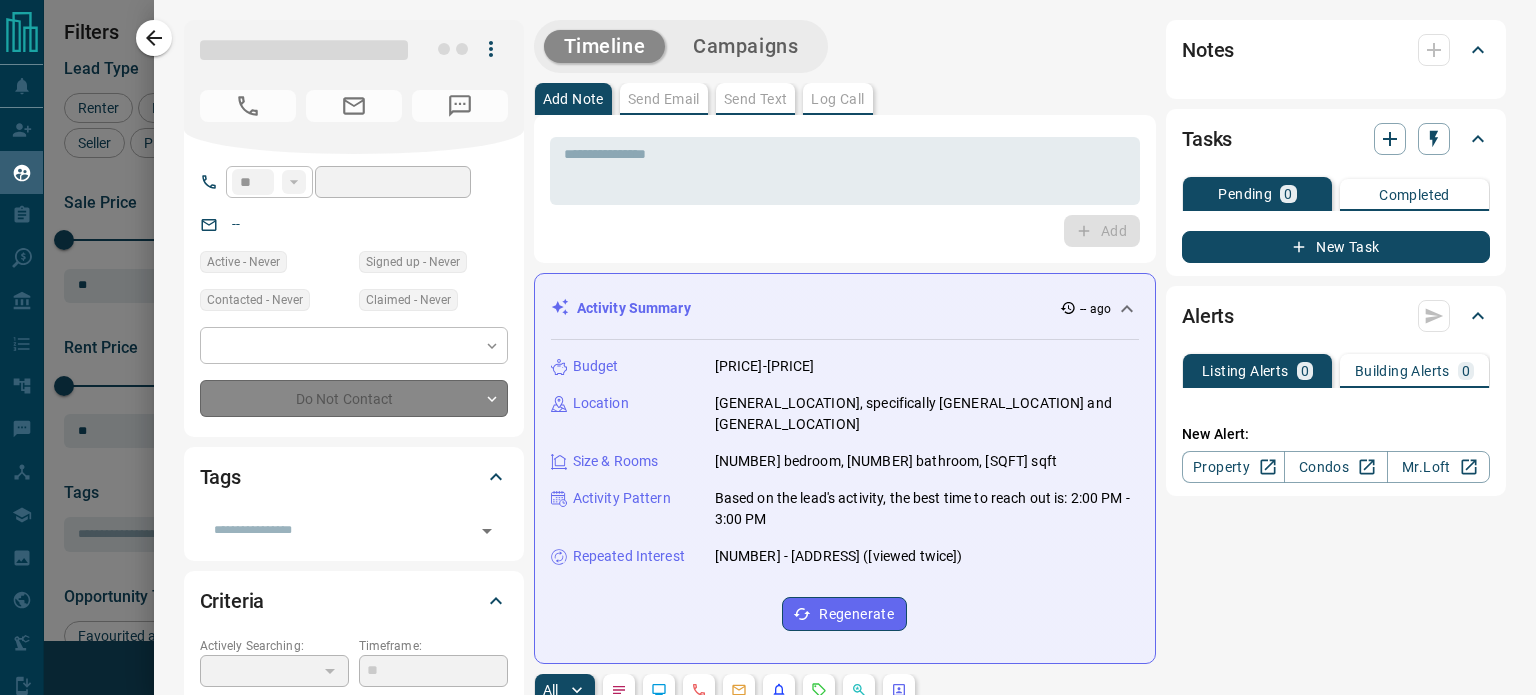 type on "**********" 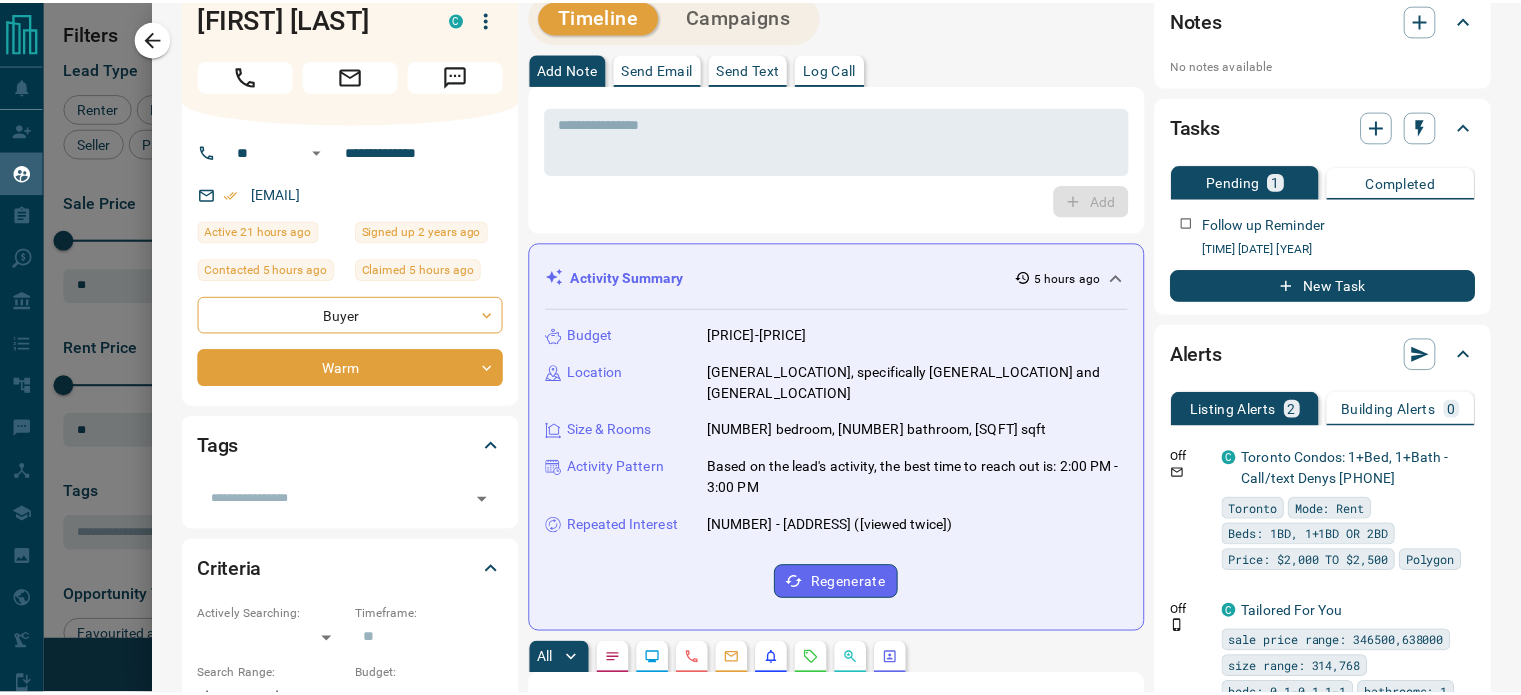 scroll, scrollTop: 0, scrollLeft: 0, axis: both 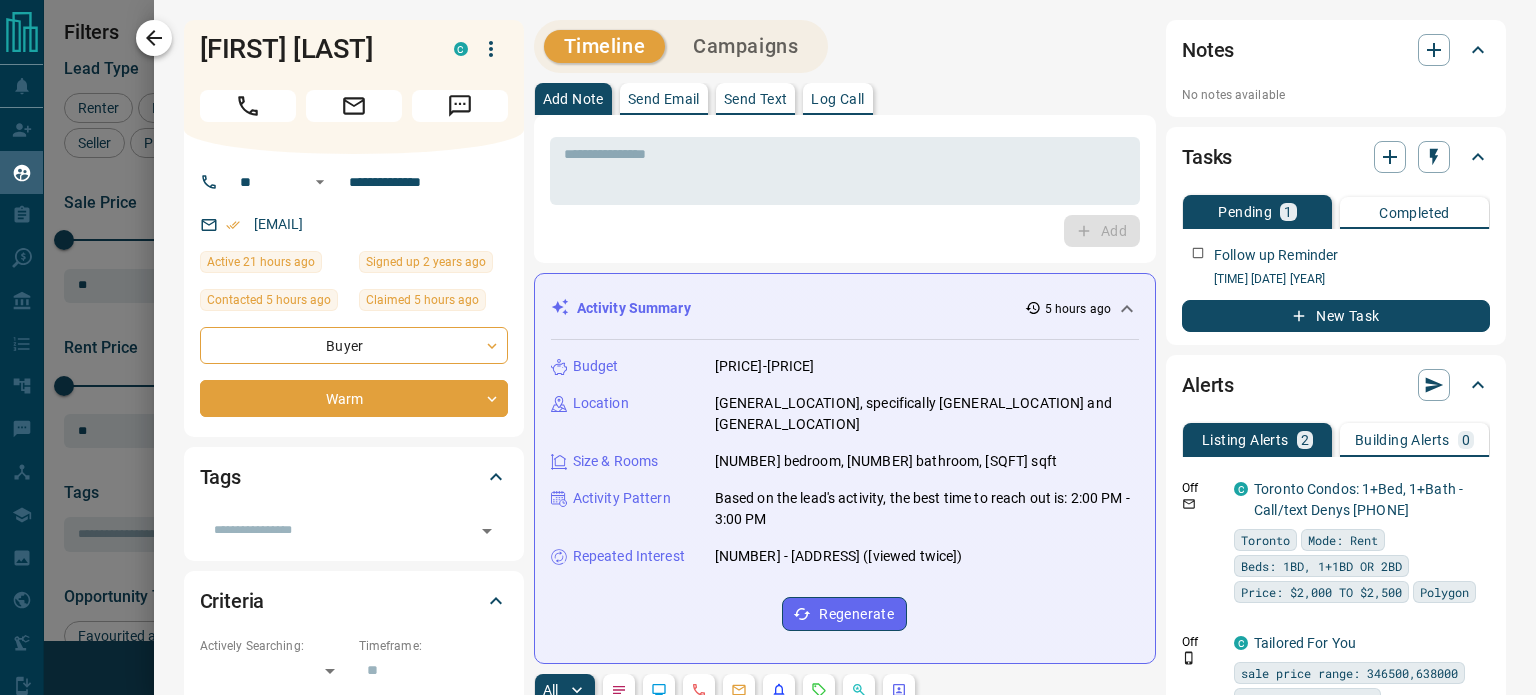 click 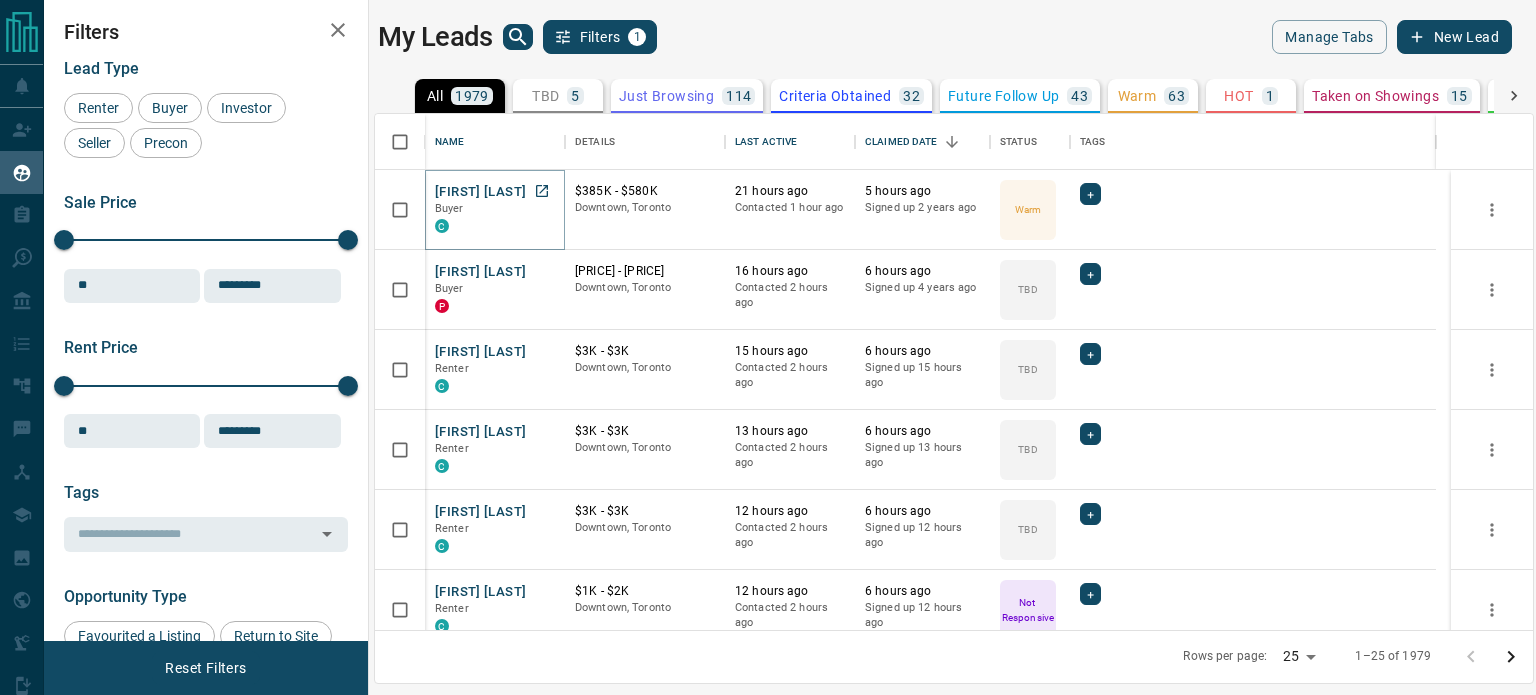 click on "[FIRST] [LAST]" at bounding box center [480, 192] 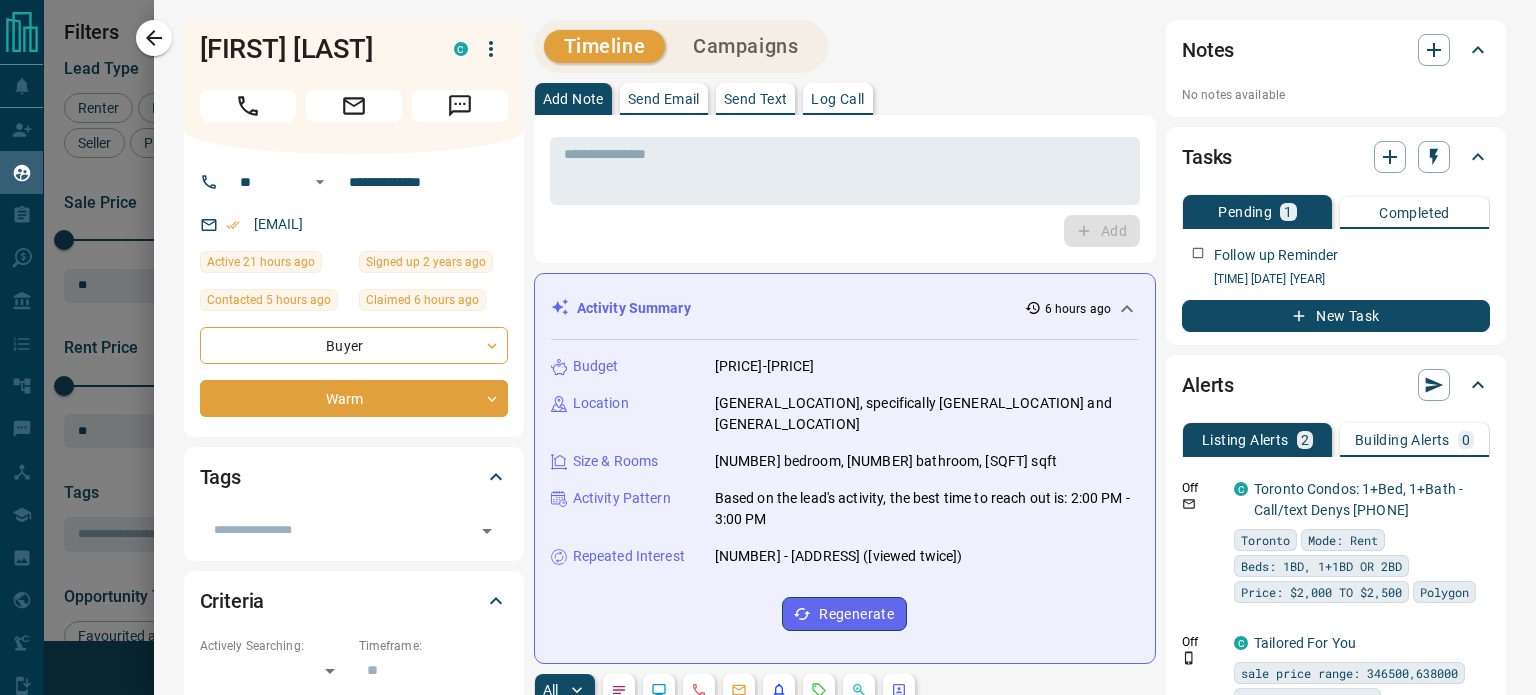 drag, startPoint x: 420, startPoint y: 215, endPoint x: 251, endPoint y: 240, distance: 170.83911 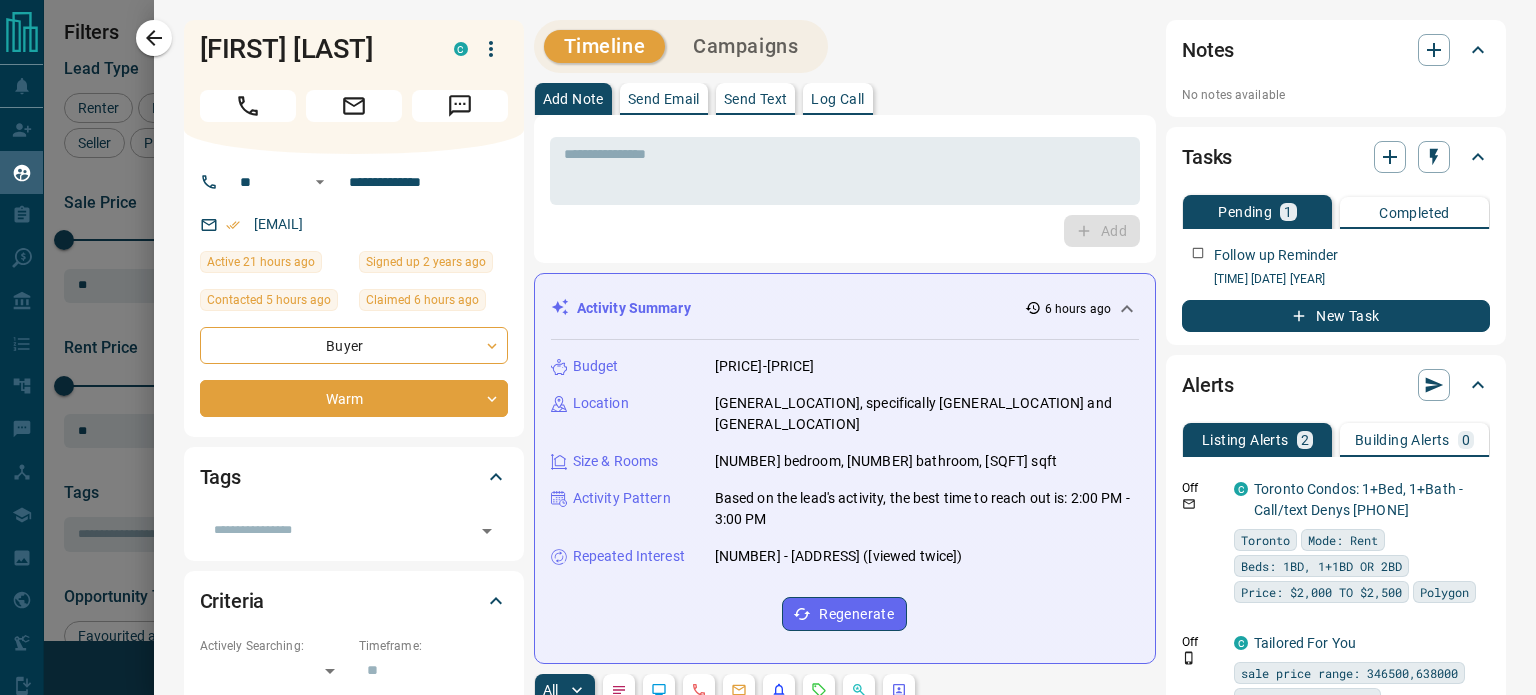 click on "[EMAIL]" at bounding box center [354, 224] 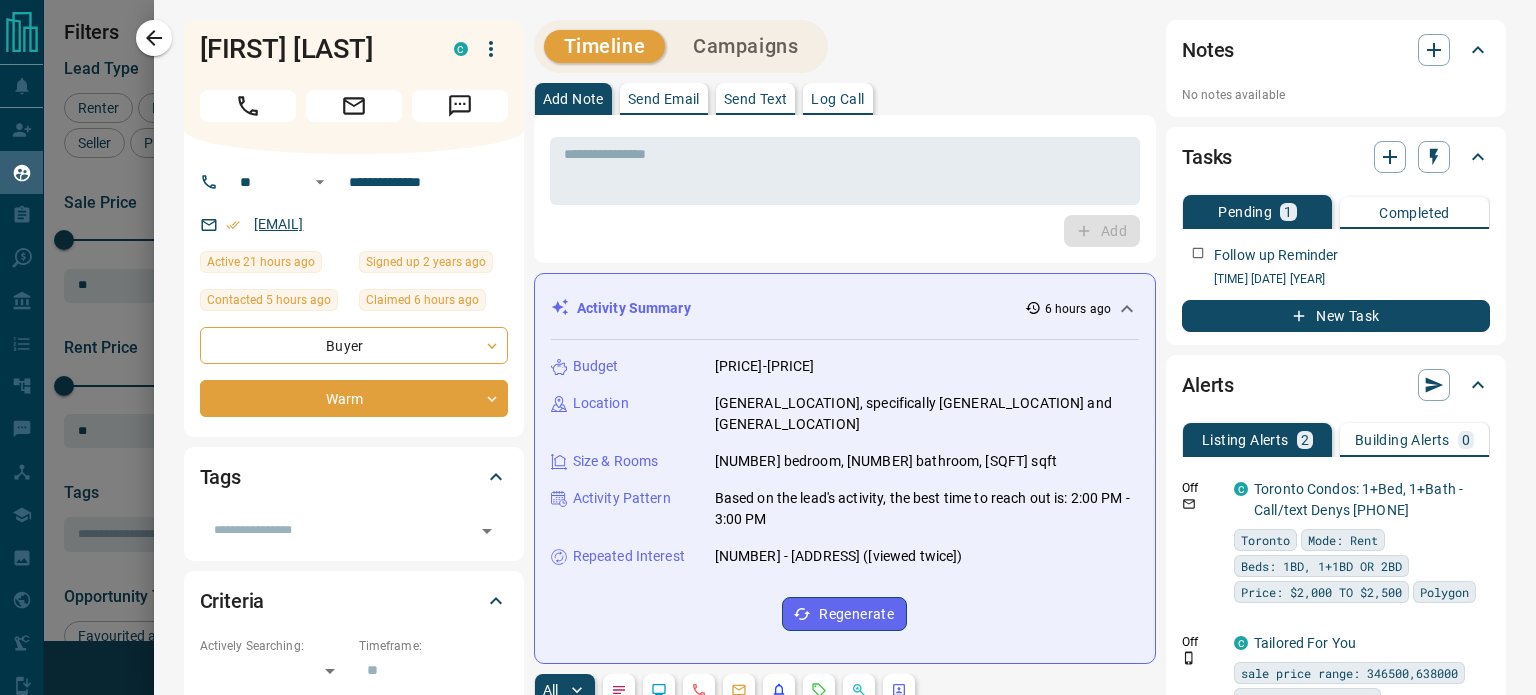 copy on "[EMAIL]" 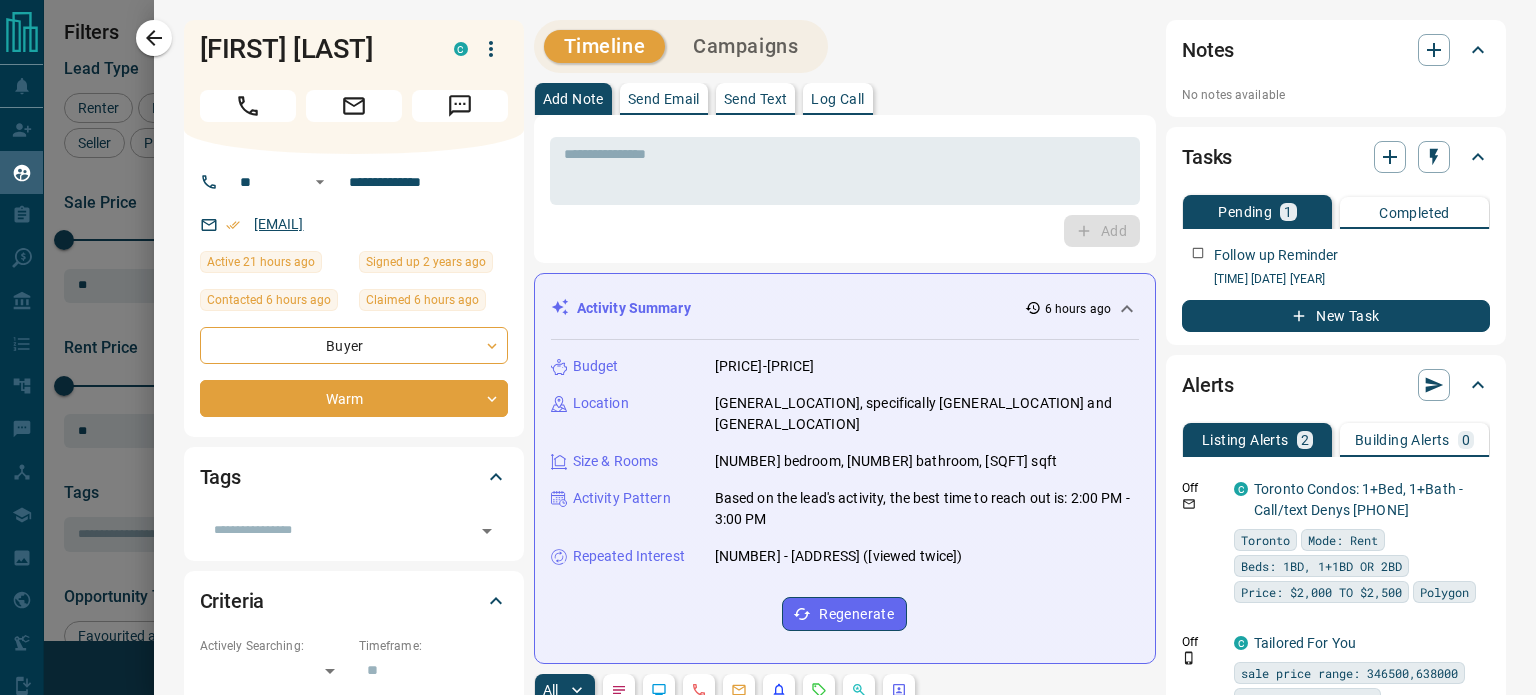 copy on "[EMAIL]" 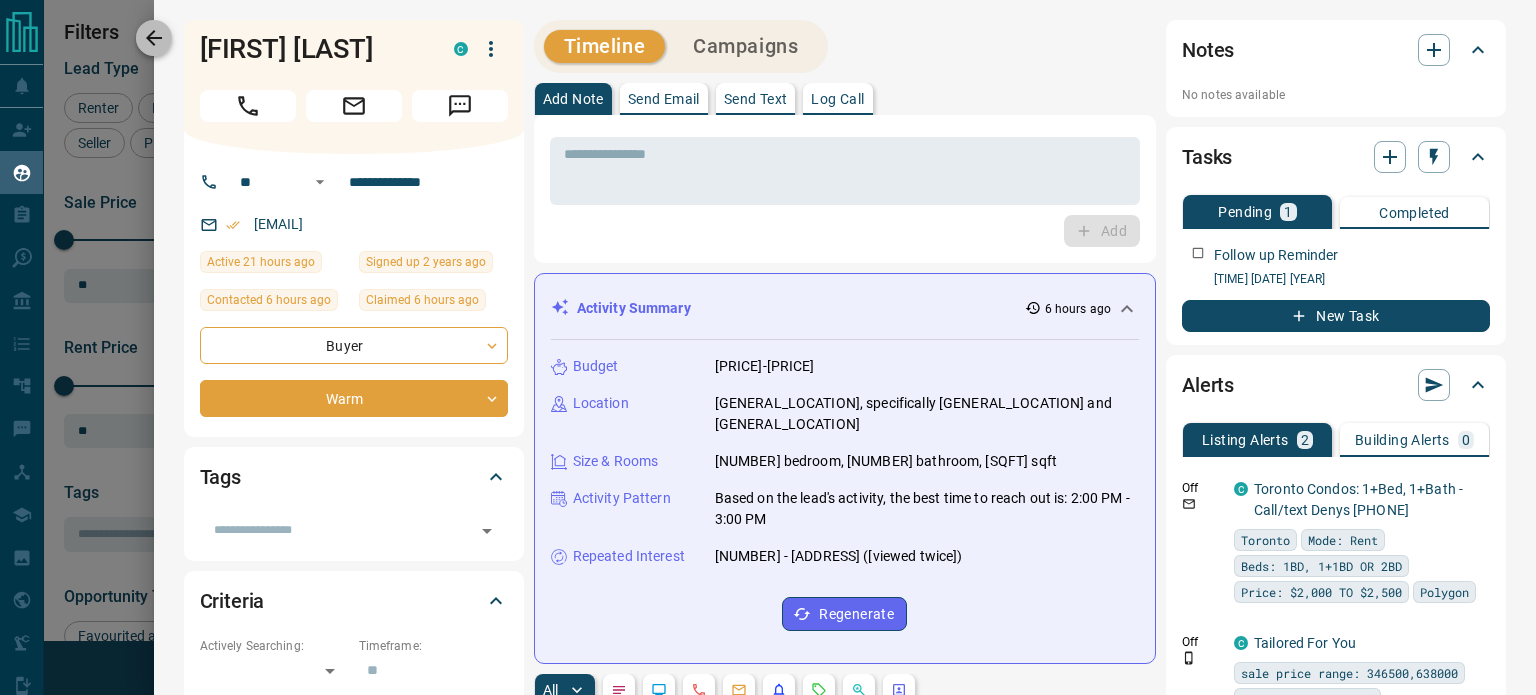 click 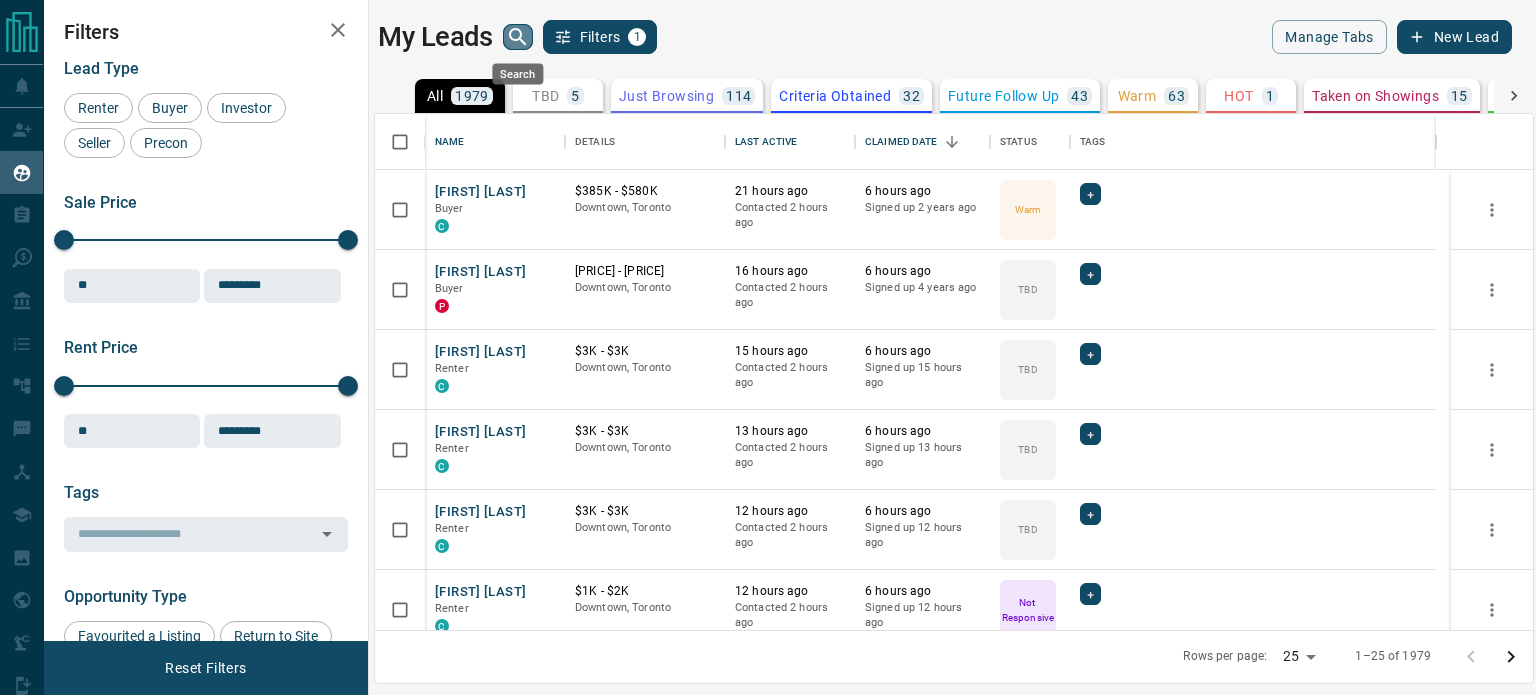 click 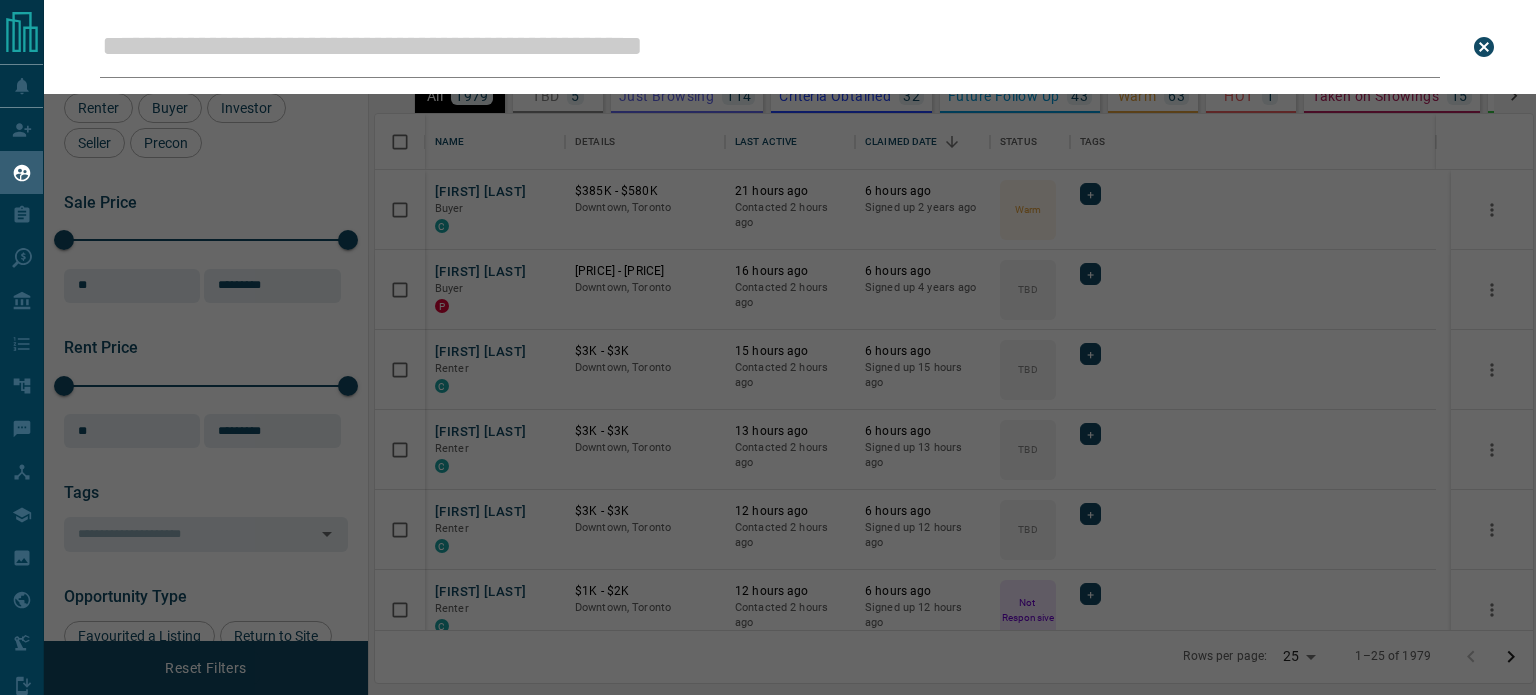click on "Leads Search Bar" at bounding box center (770, 47) 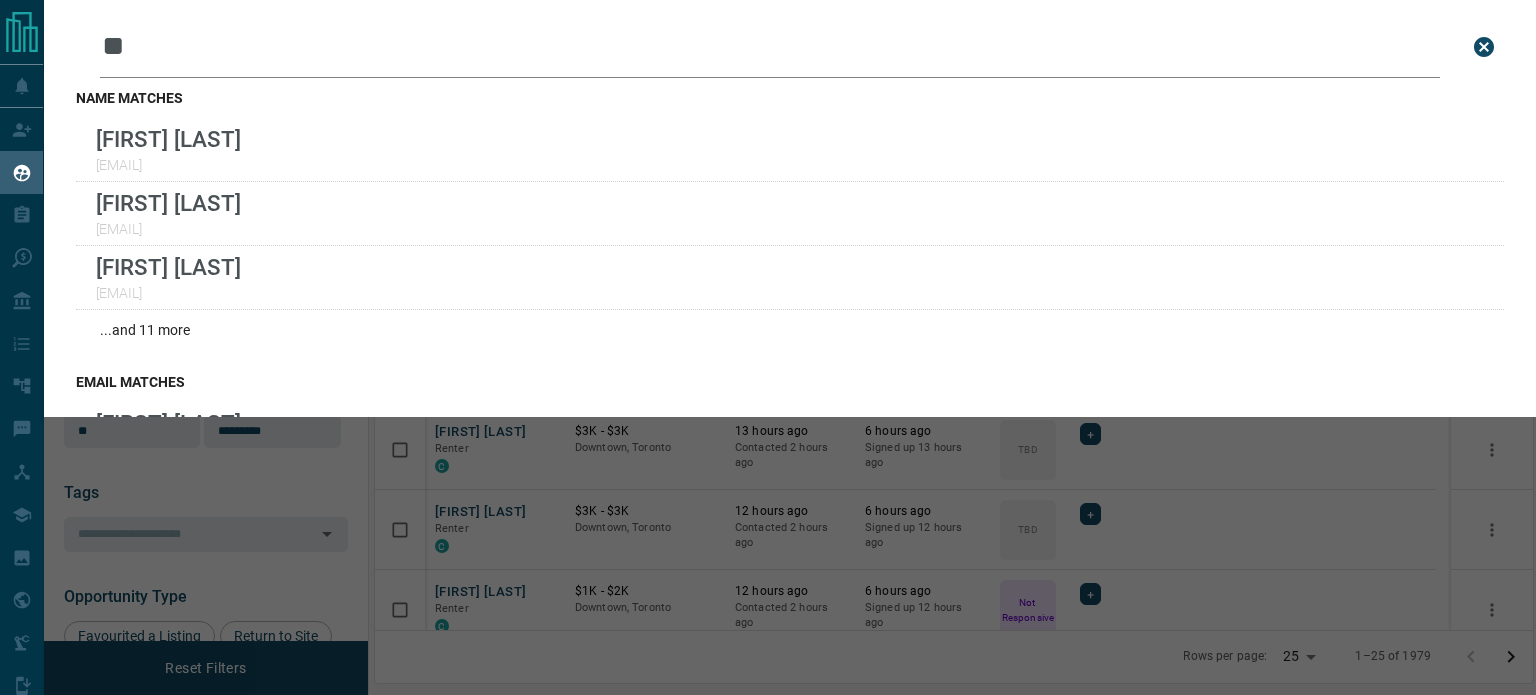type on "*" 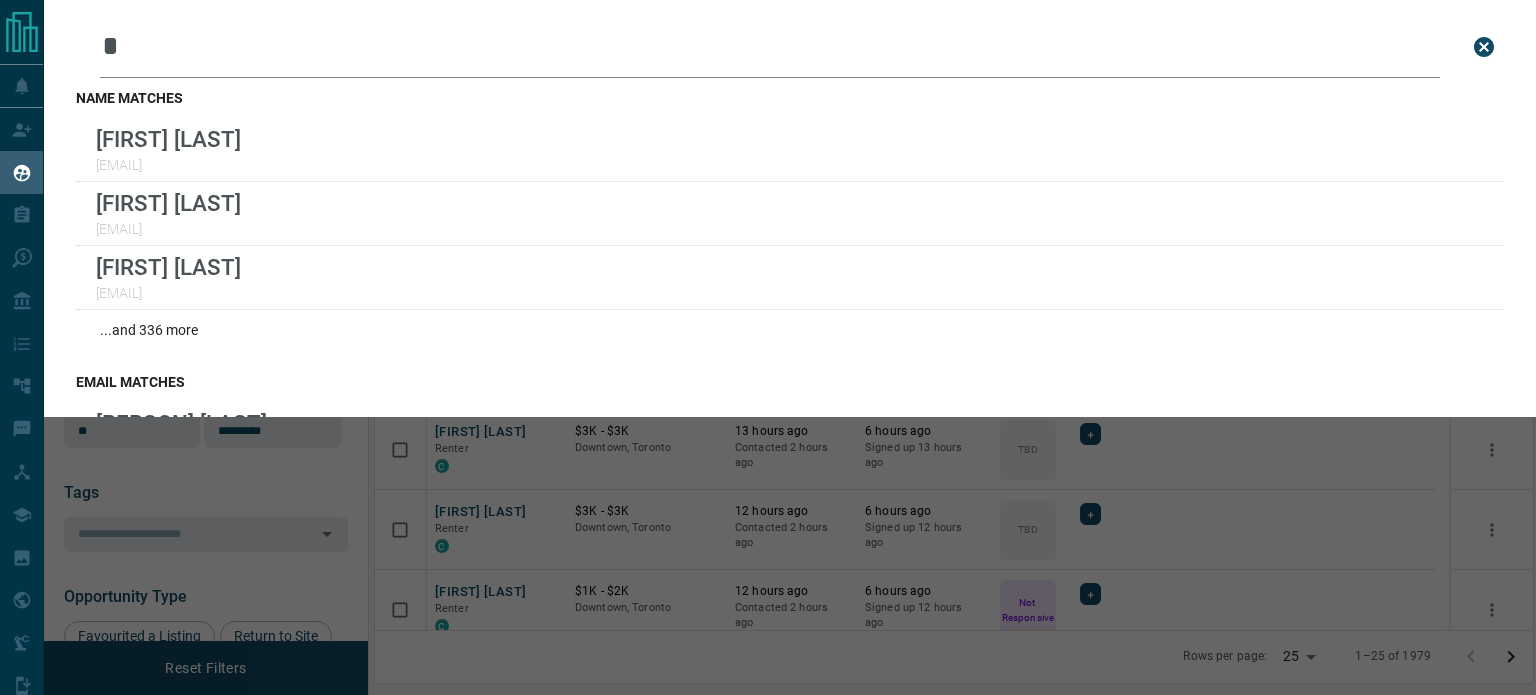 type 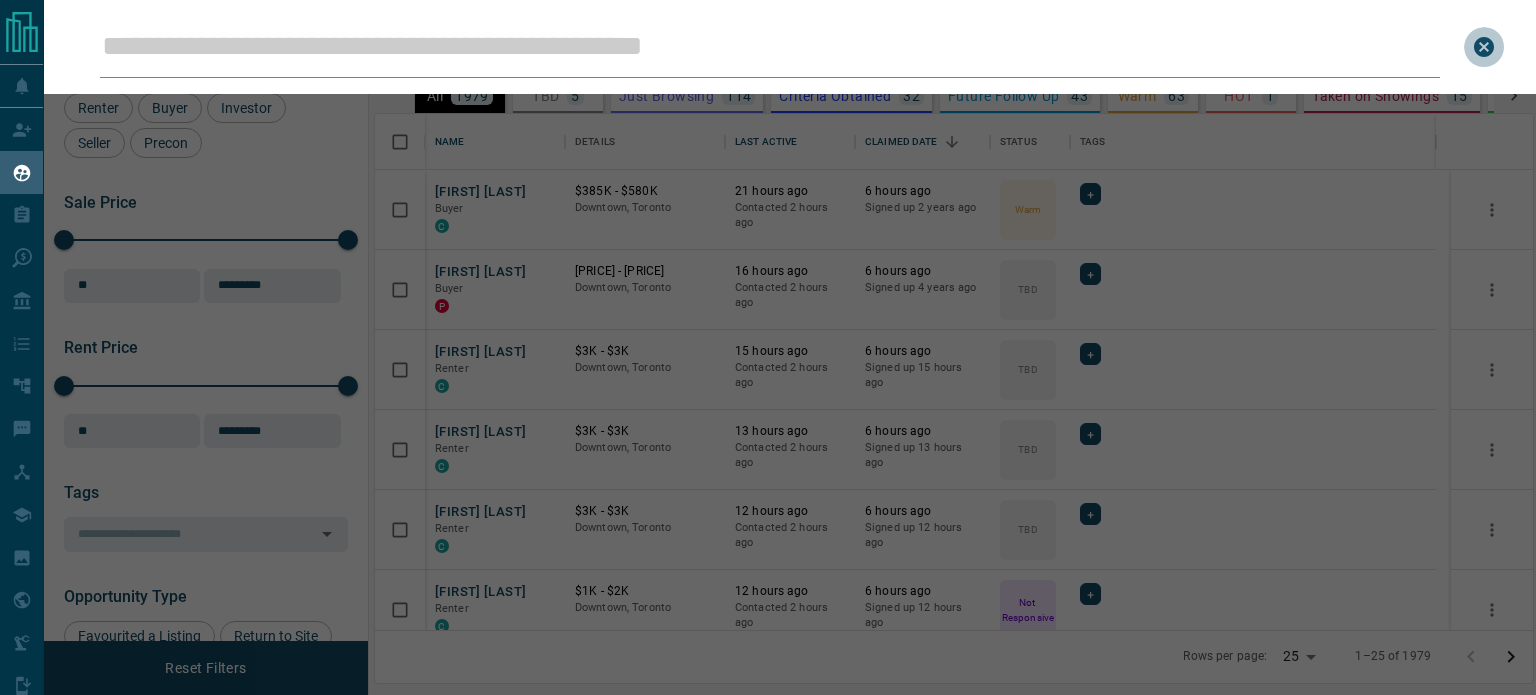 click at bounding box center (1484, 47) 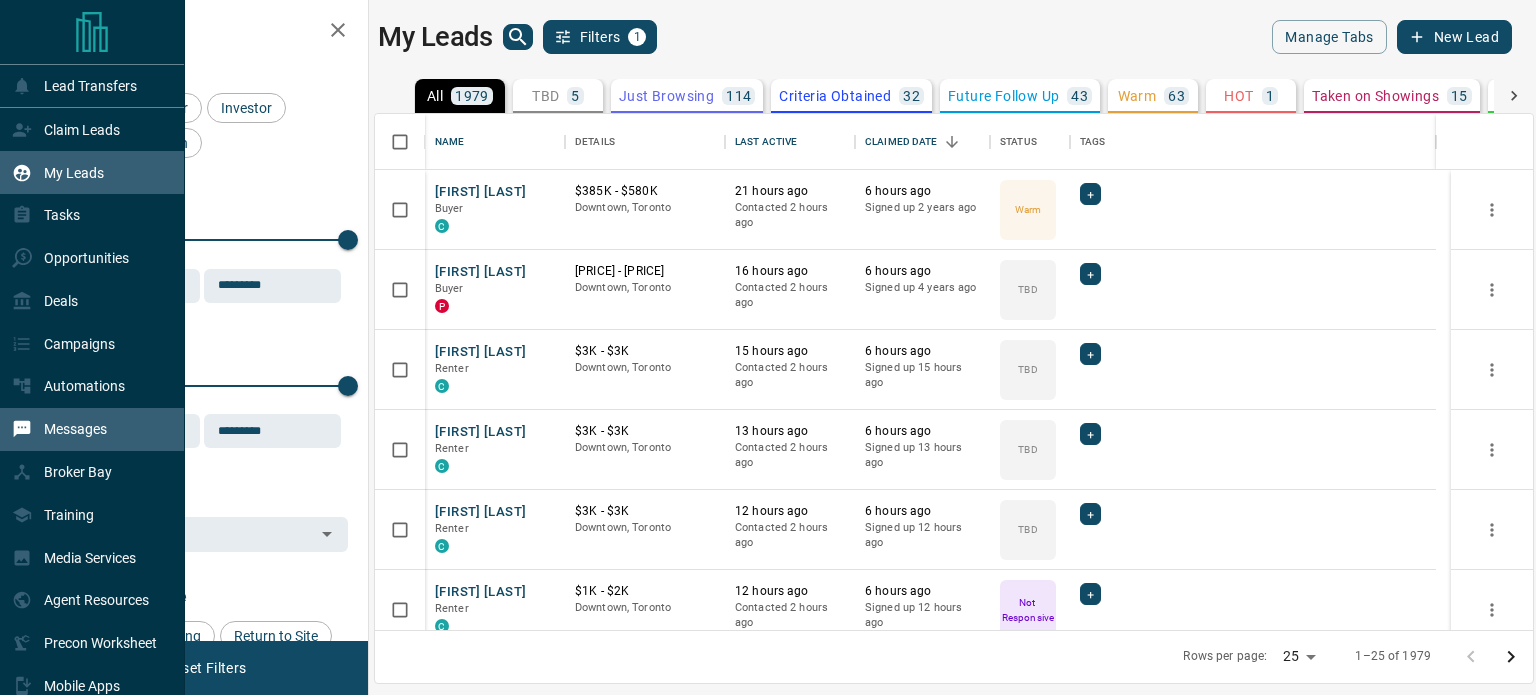 click on "Messages" at bounding box center [75, 429] 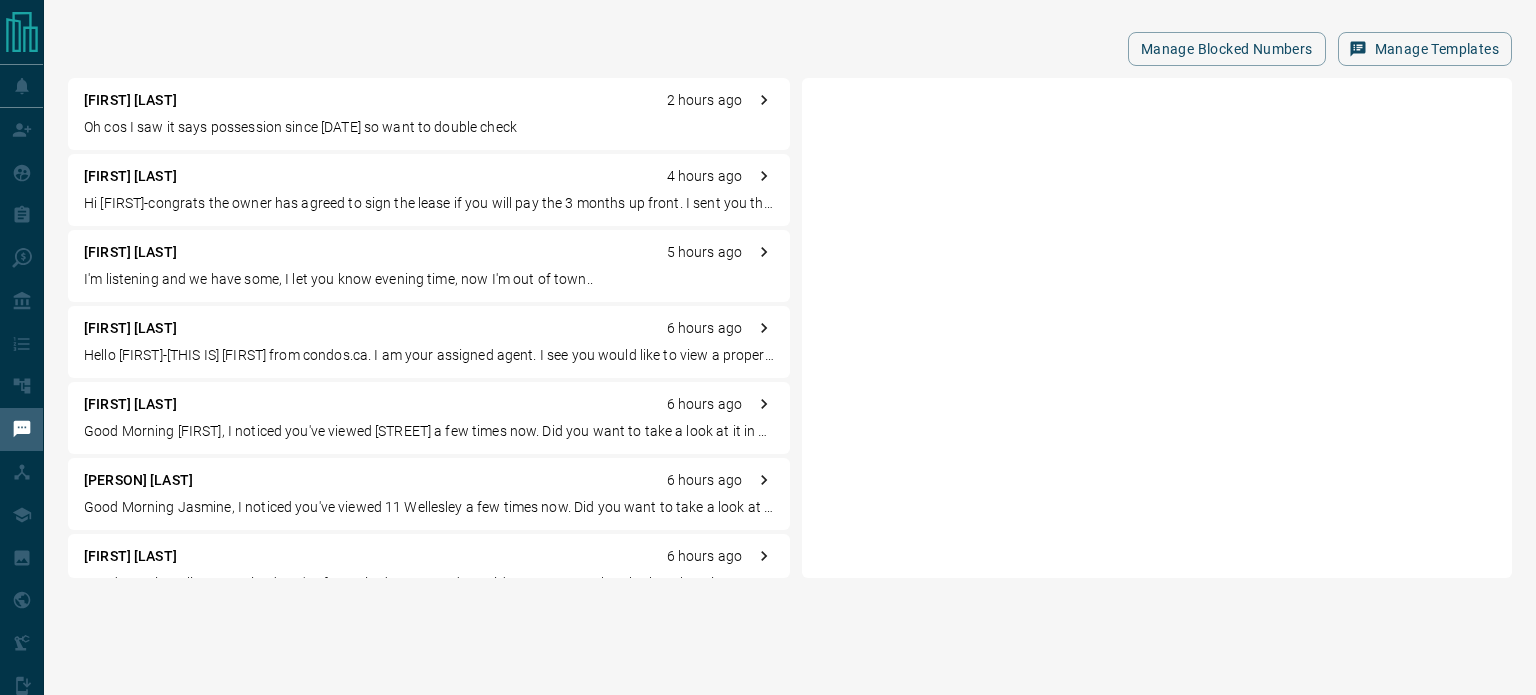 click on "[FIRST] [LAST]" at bounding box center (130, 252) 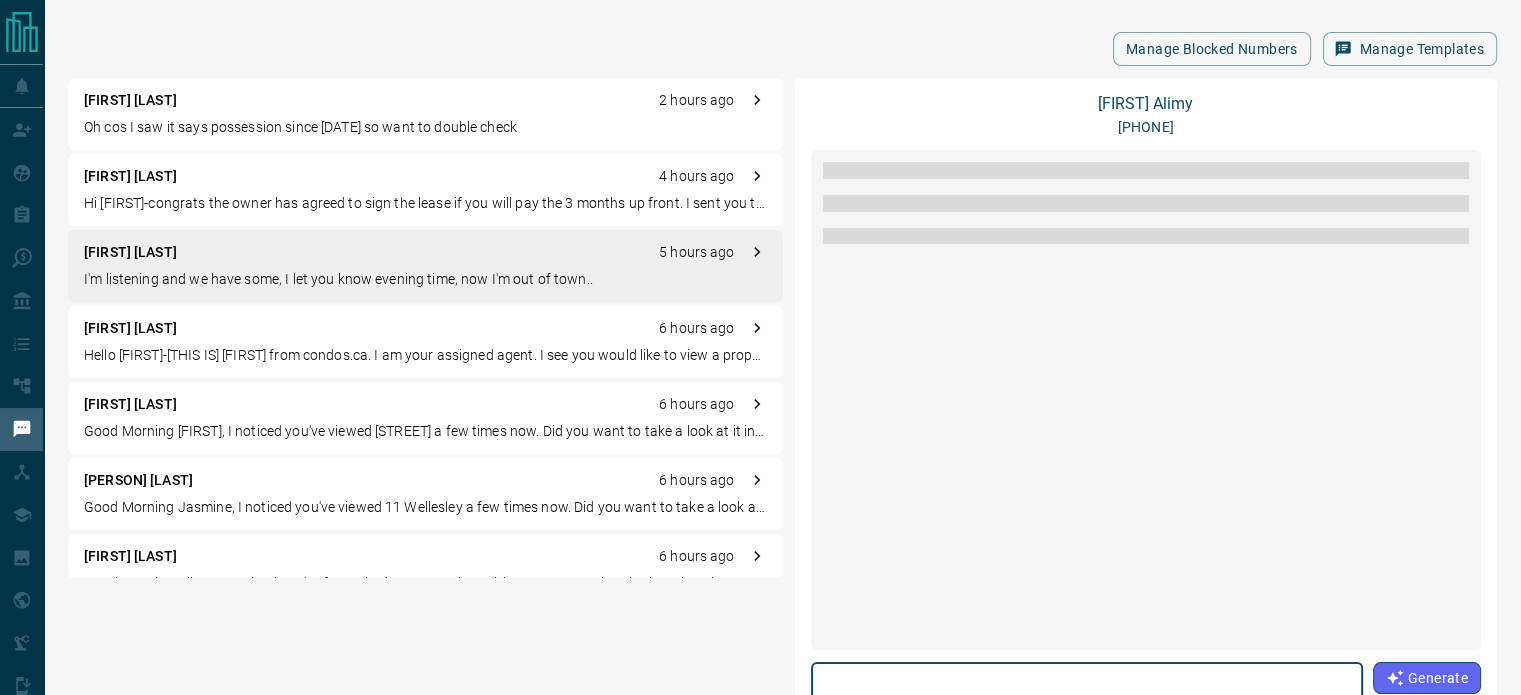 scroll, scrollTop: 2065, scrollLeft: 0, axis: vertical 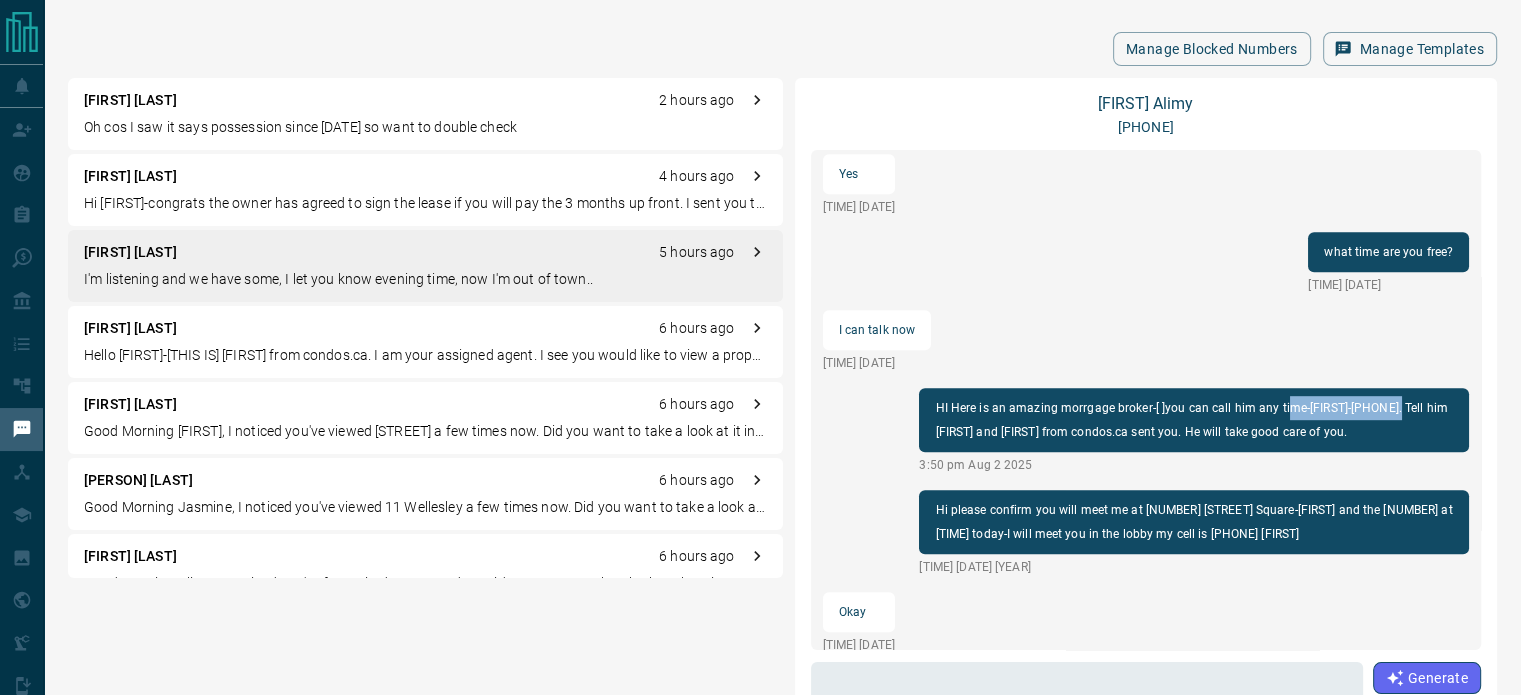 drag, startPoint x: 1400, startPoint y: 407, endPoint x: 1290, endPoint y: 405, distance: 110.01818 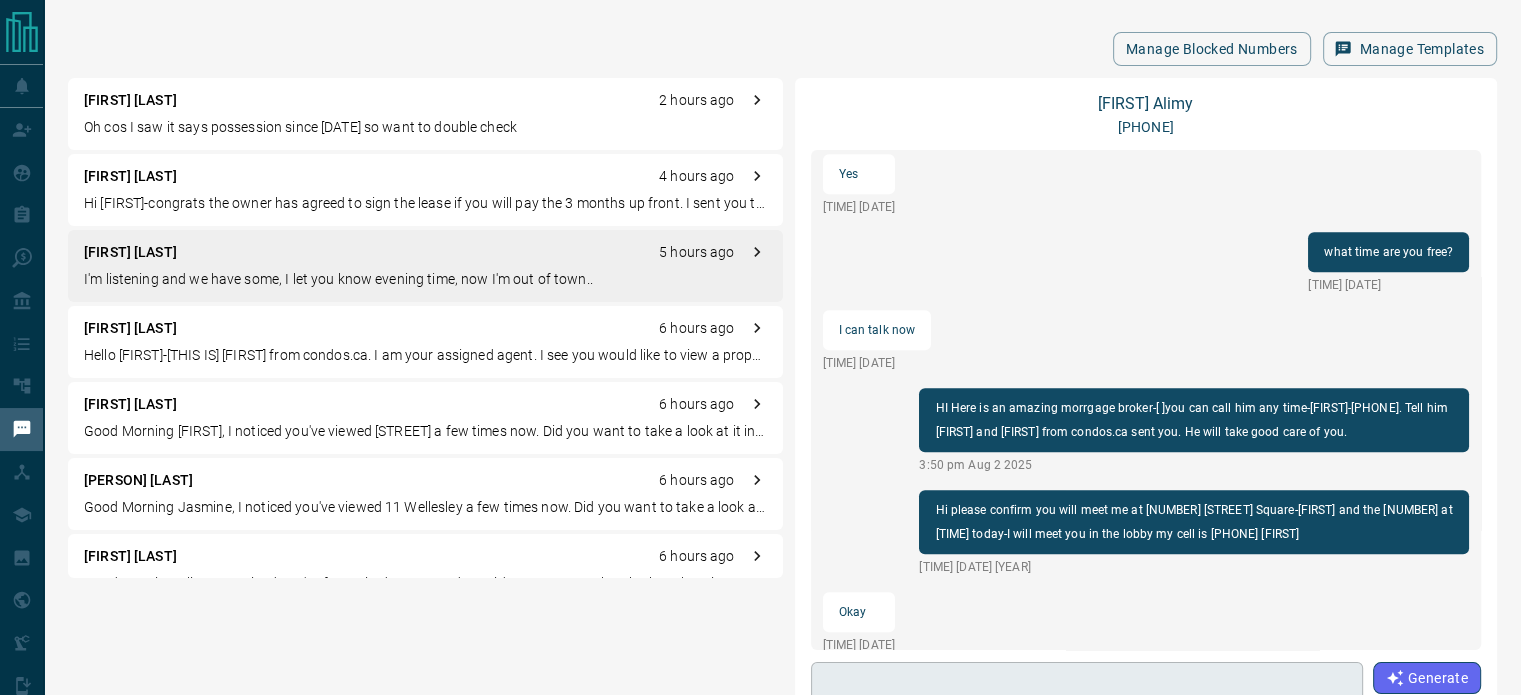 click at bounding box center (1087, 713) 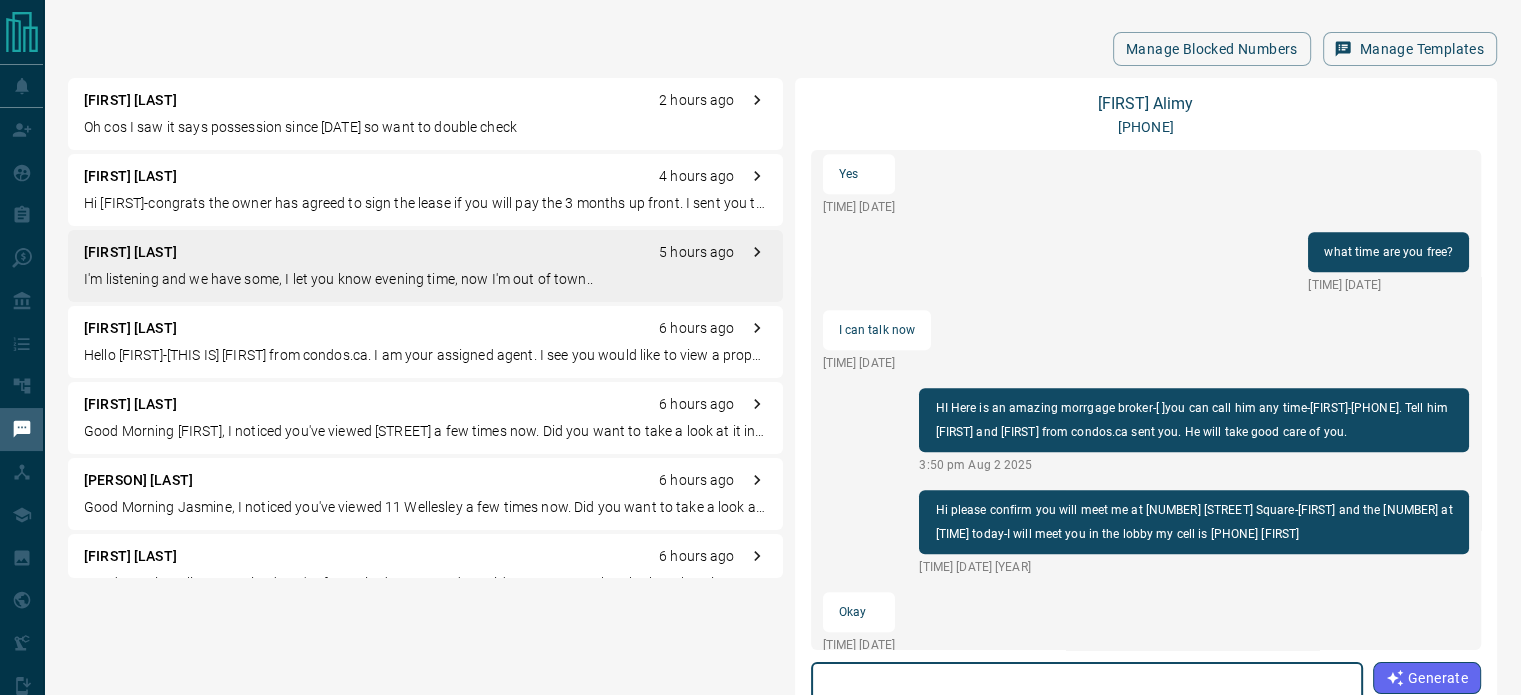 paste on "**********" 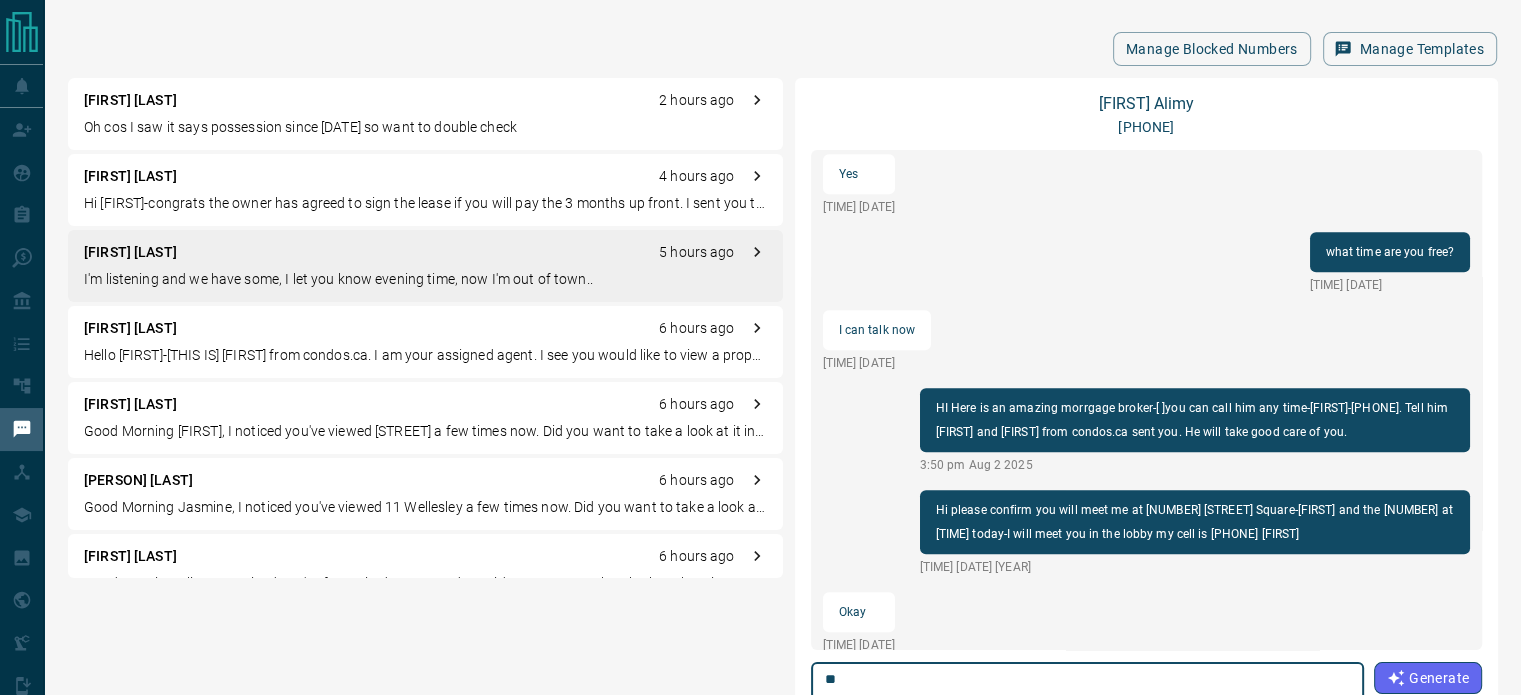 type on "*" 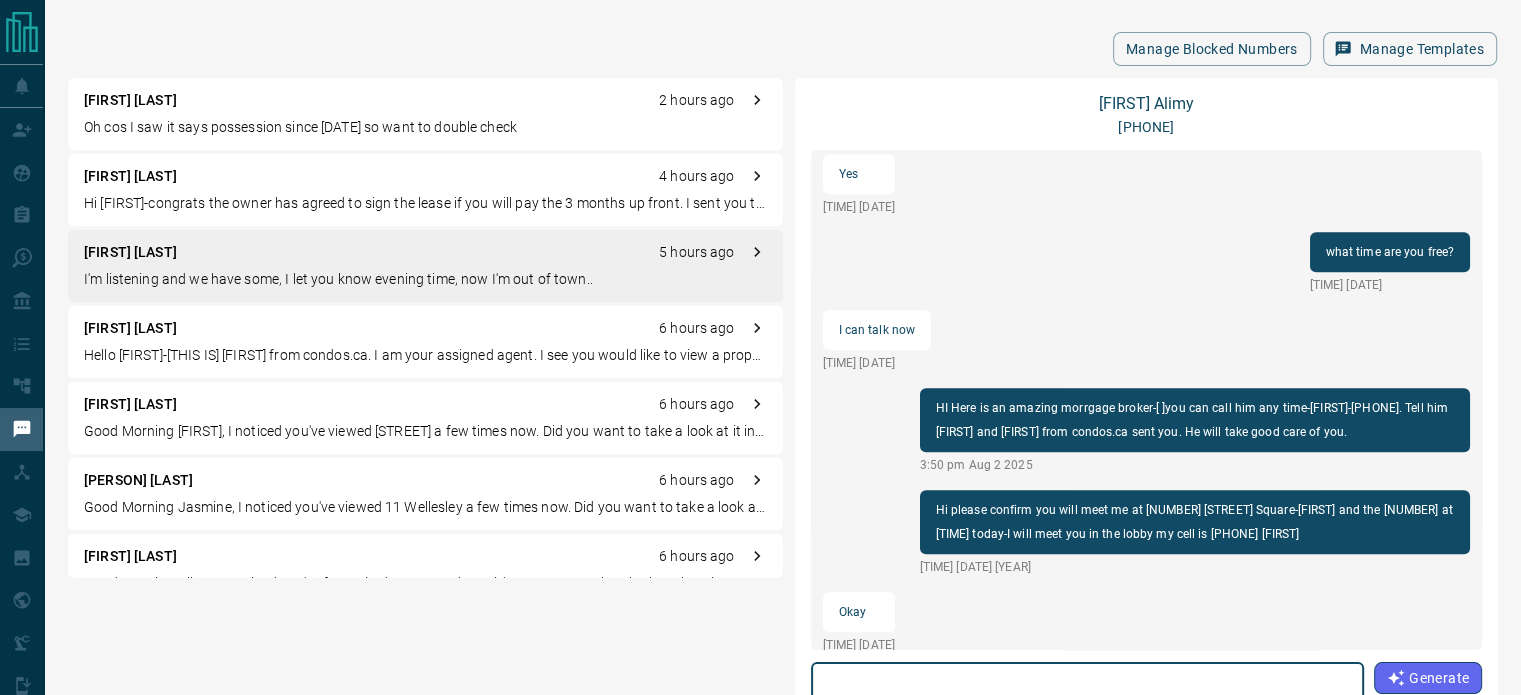 click on "[FIRST] [LAST]" at bounding box center [130, 328] 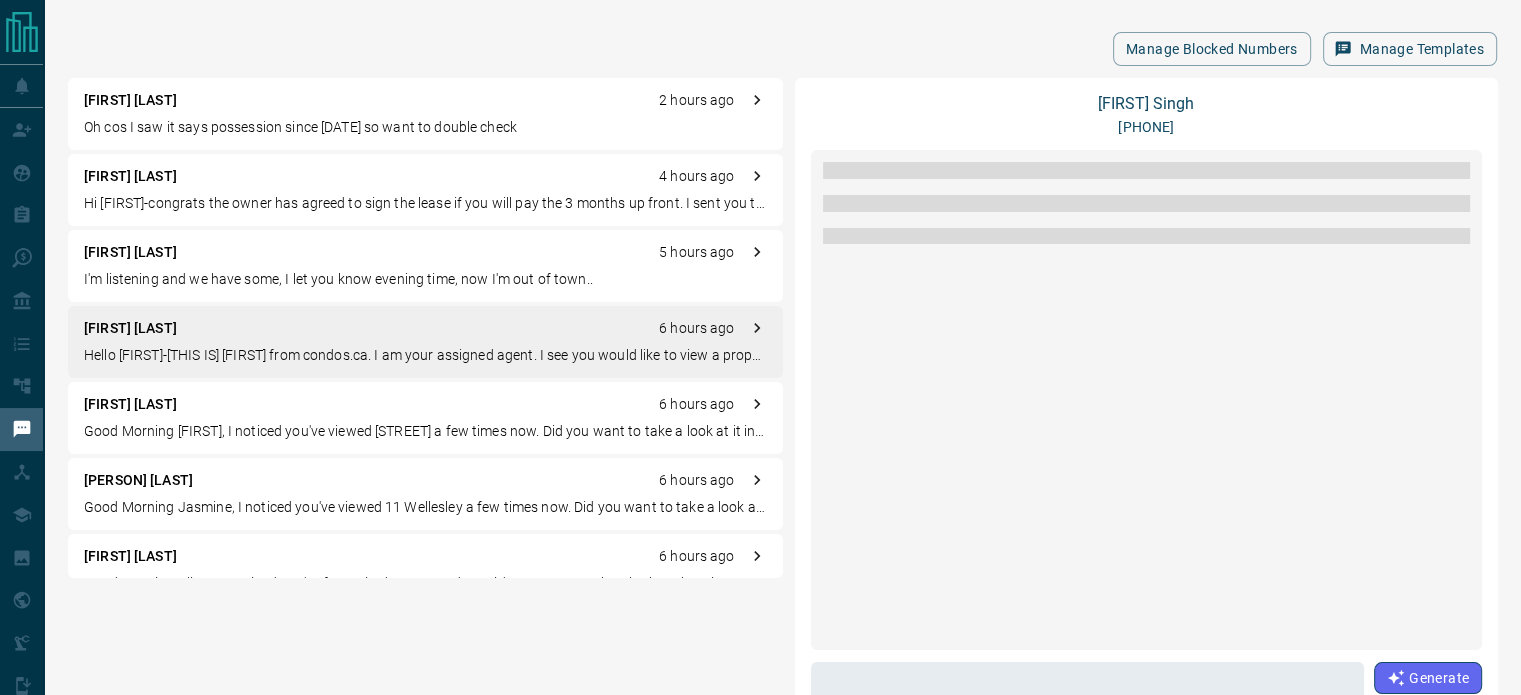 scroll, scrollTop: 0, scrollLeft: 0, axis: both 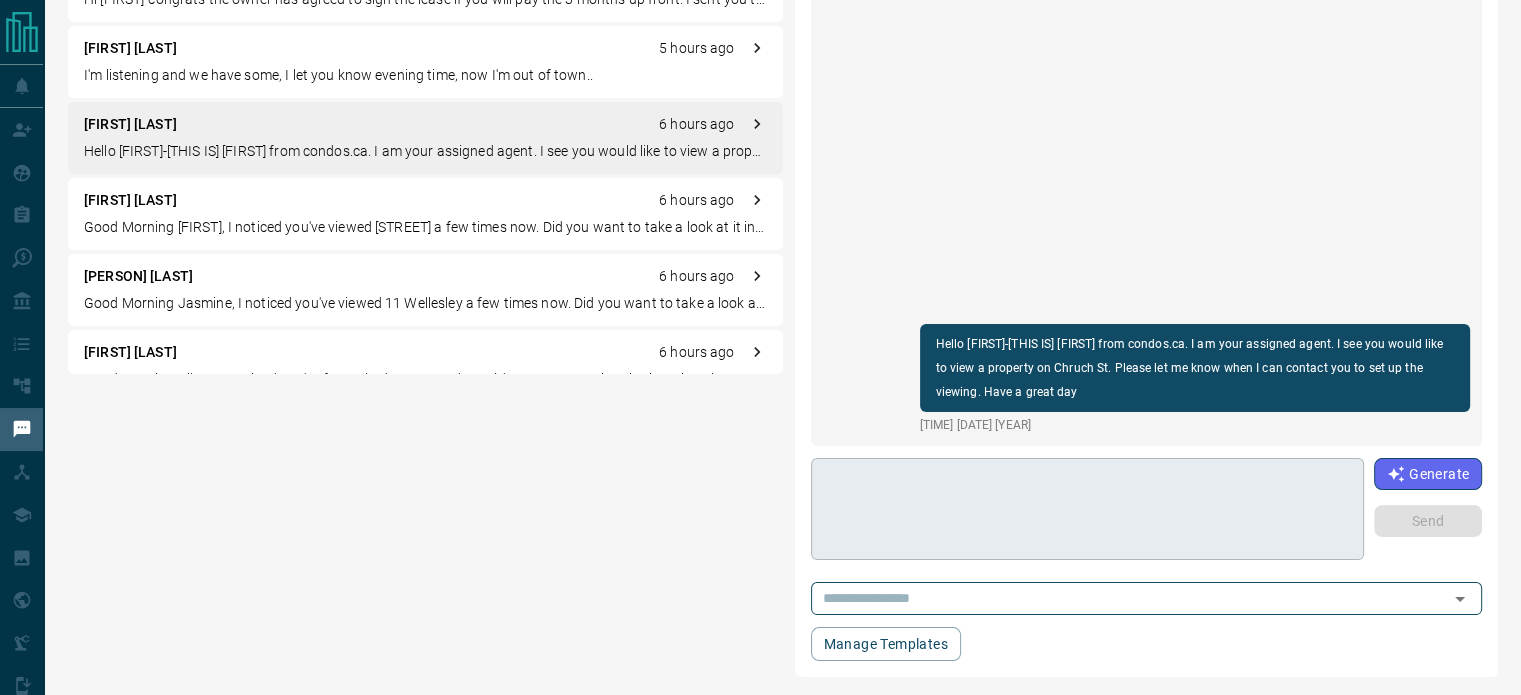 click at bounding box center (1087, 509) 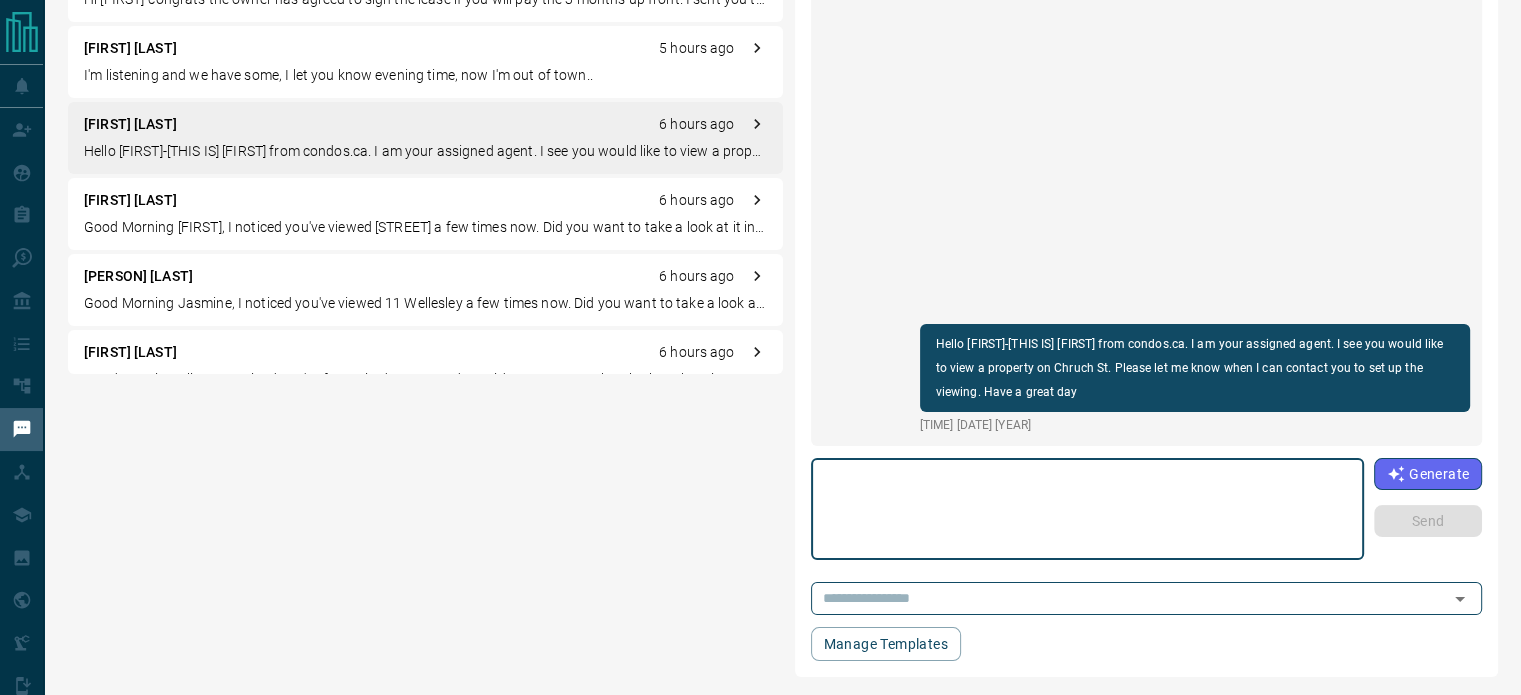 paste on "**********" 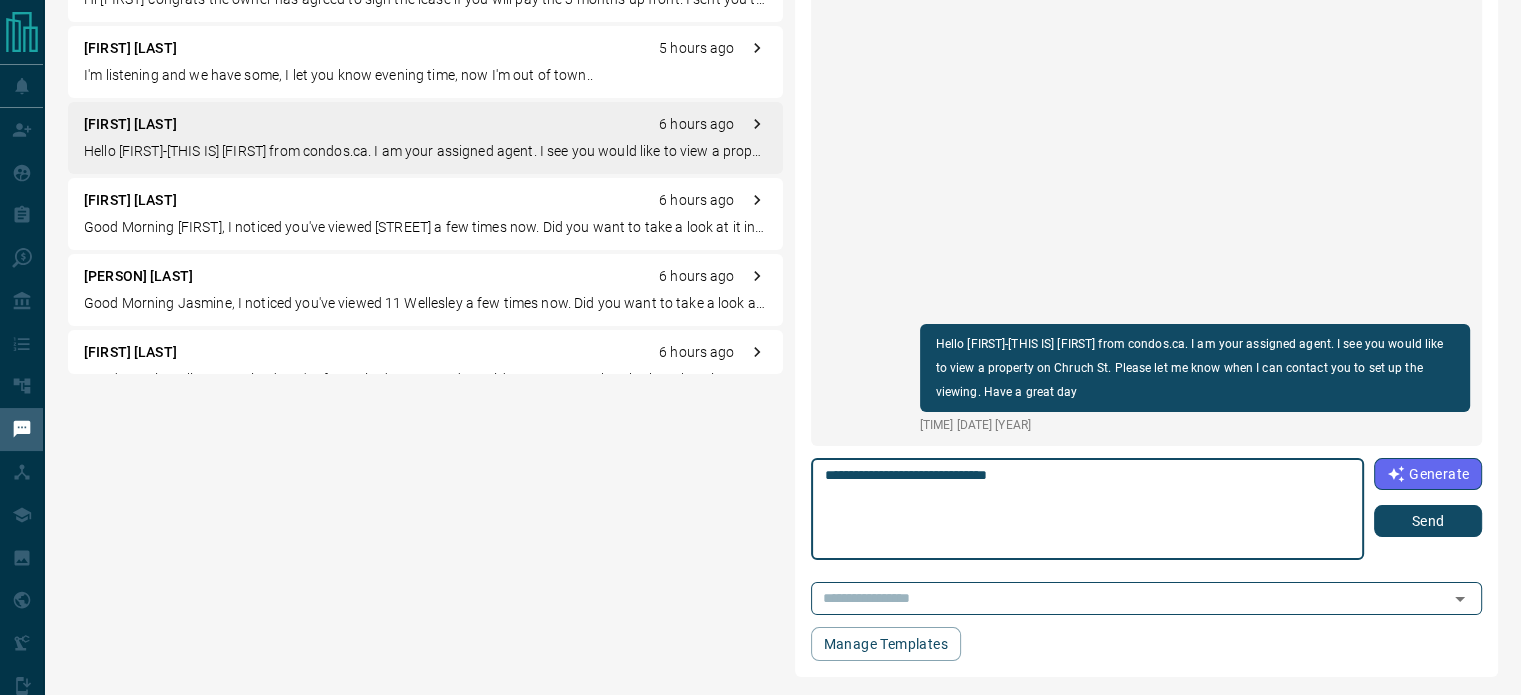 click on "**********" at bounding box center [1087, 509] 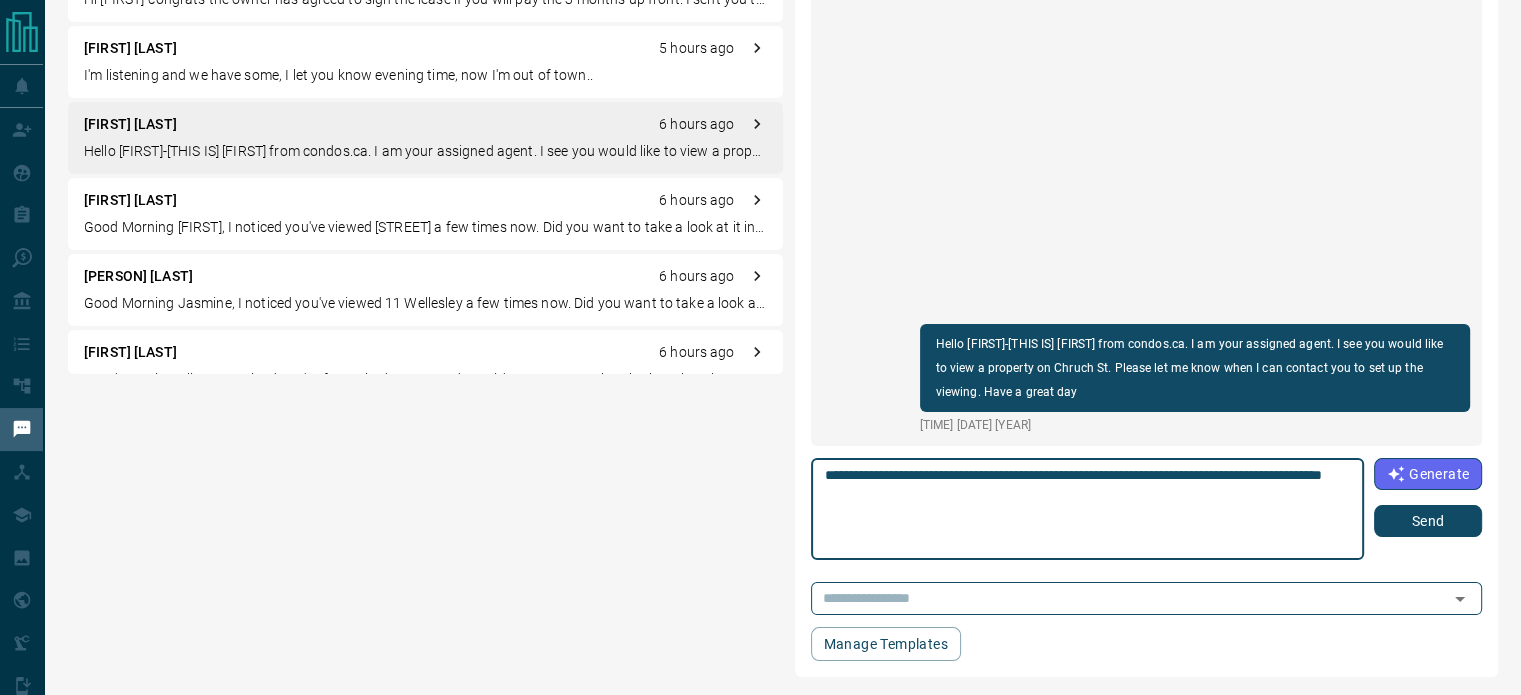 click on "**********" at bounding box center [1087, 509] 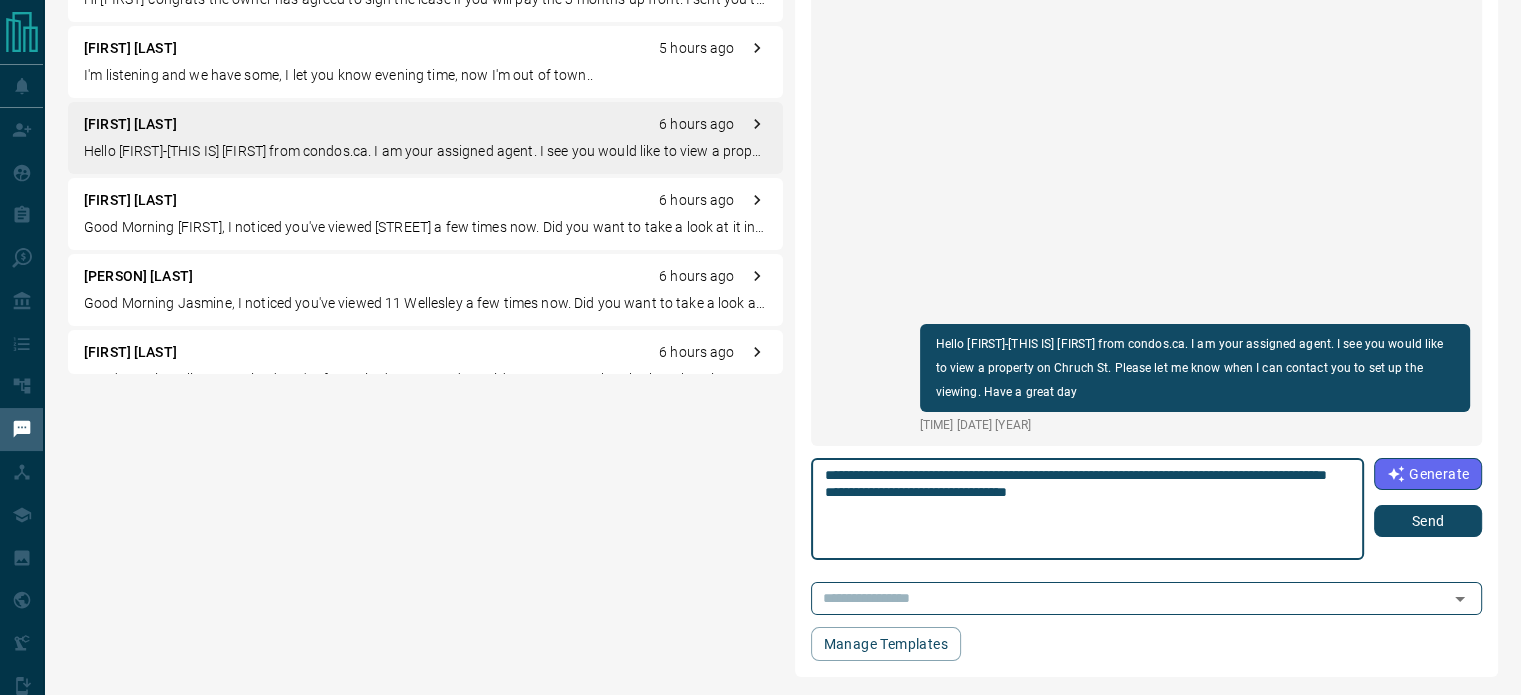 click on "**********" at bounding box center [1087, 509] 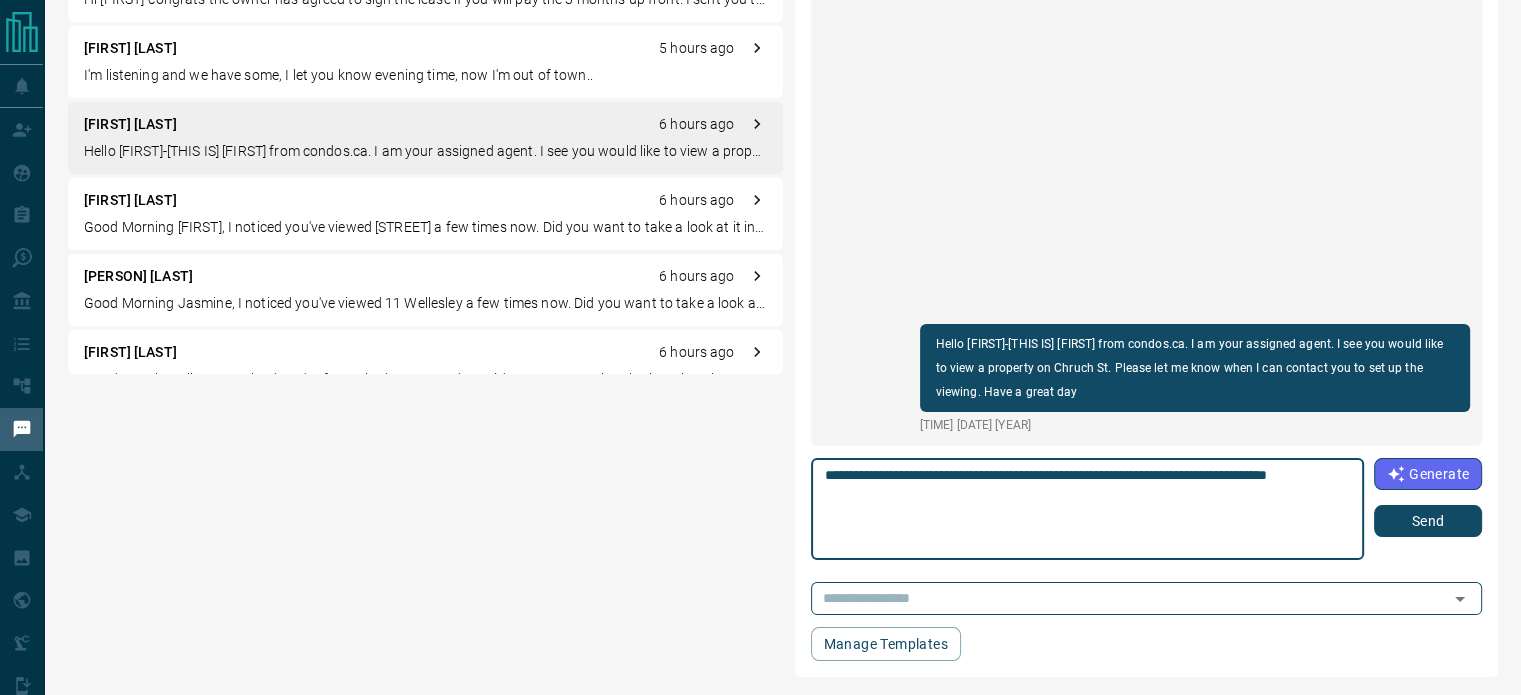 click on "**********" at bounding box center [1087, 509] 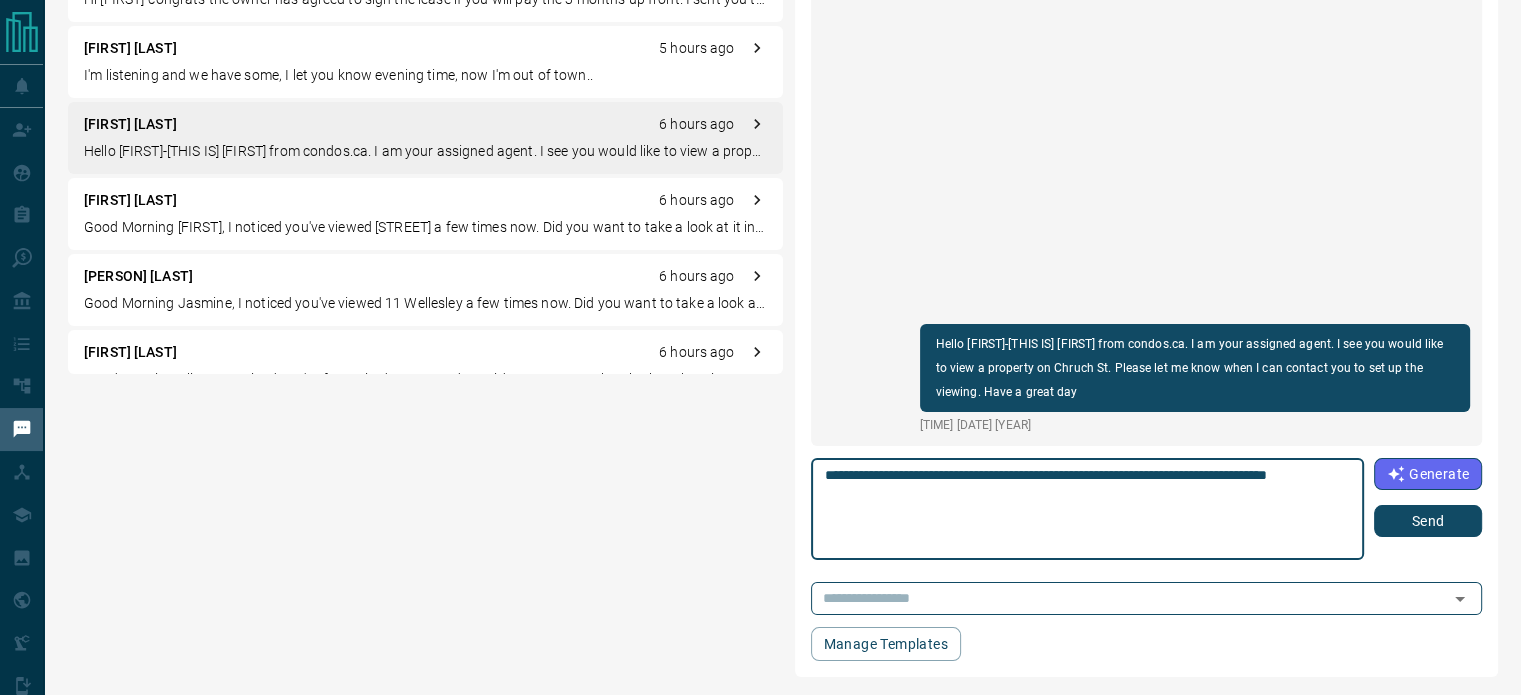 paste on "**********" 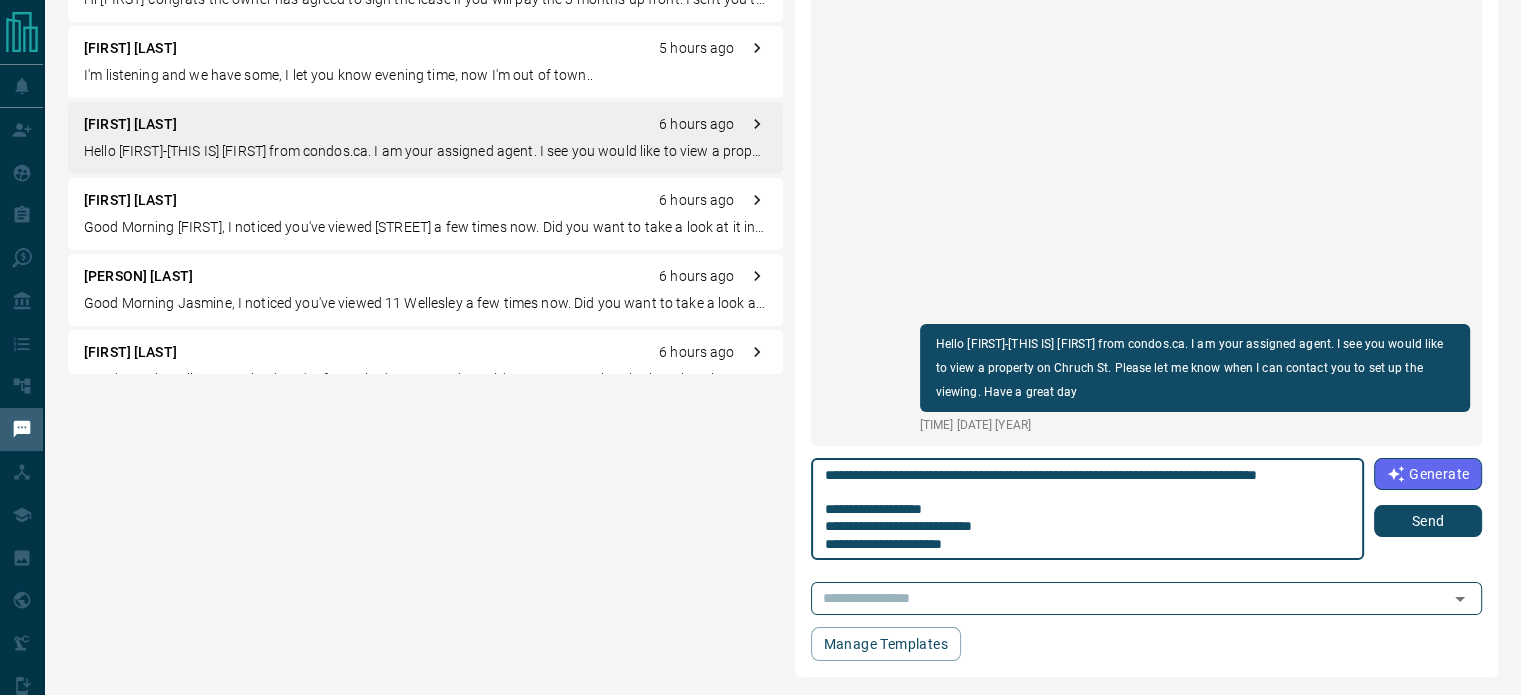 scroll, scrollTop: 0, scrollLeft: 0, axis: both 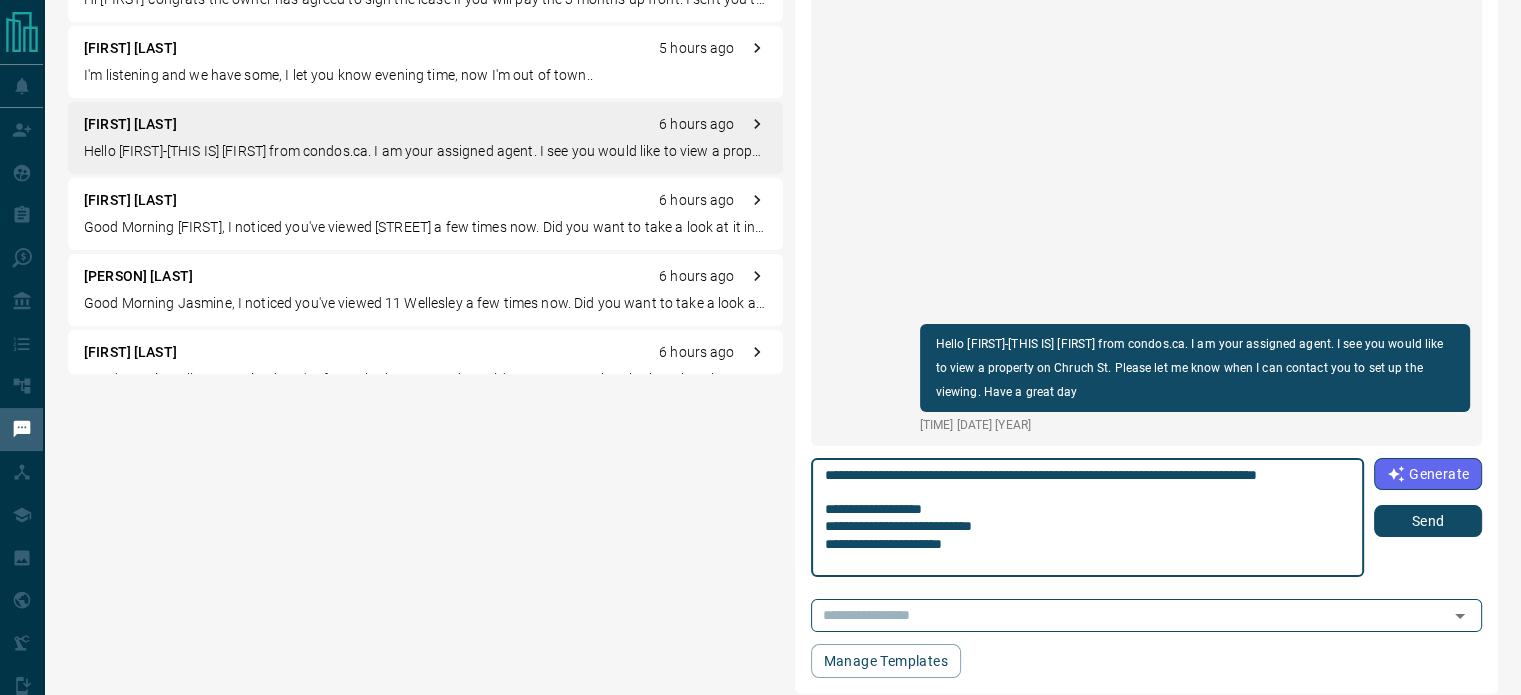 type on "**********" 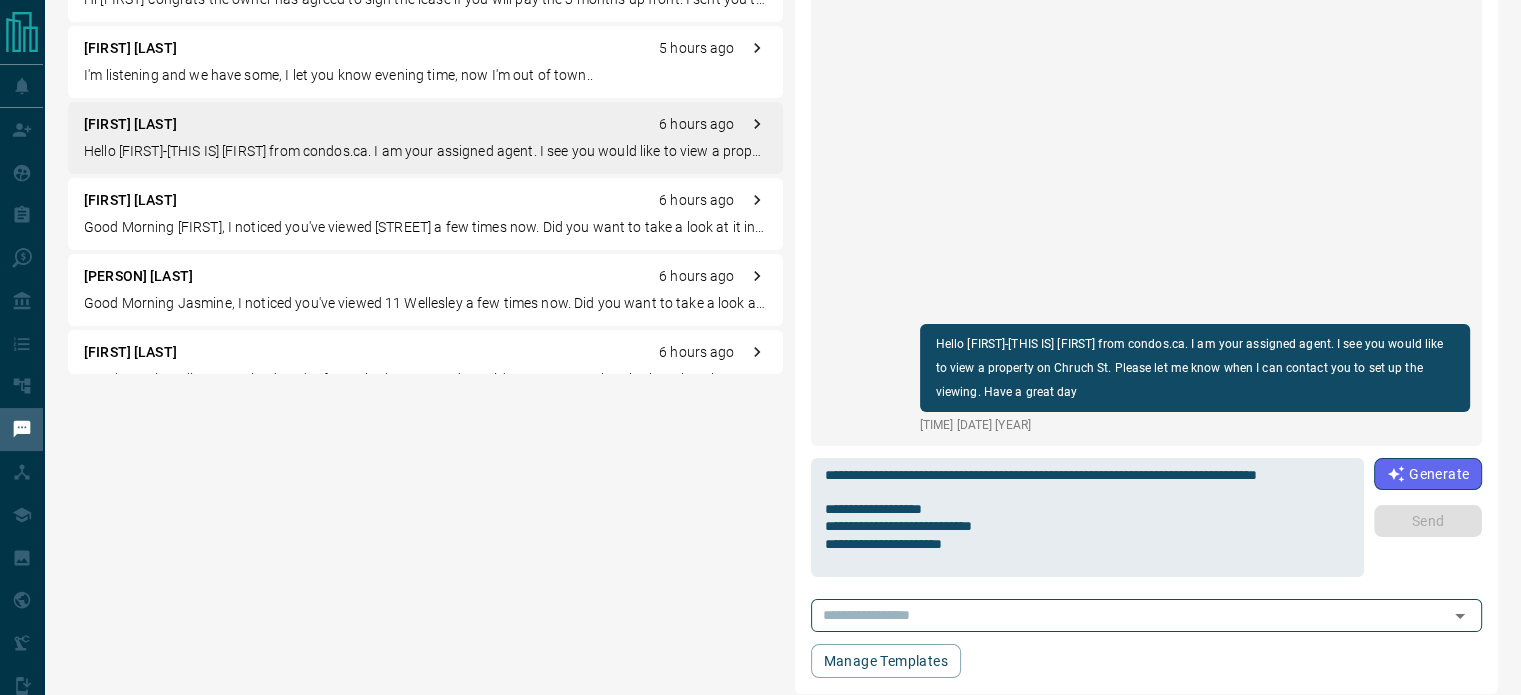 type 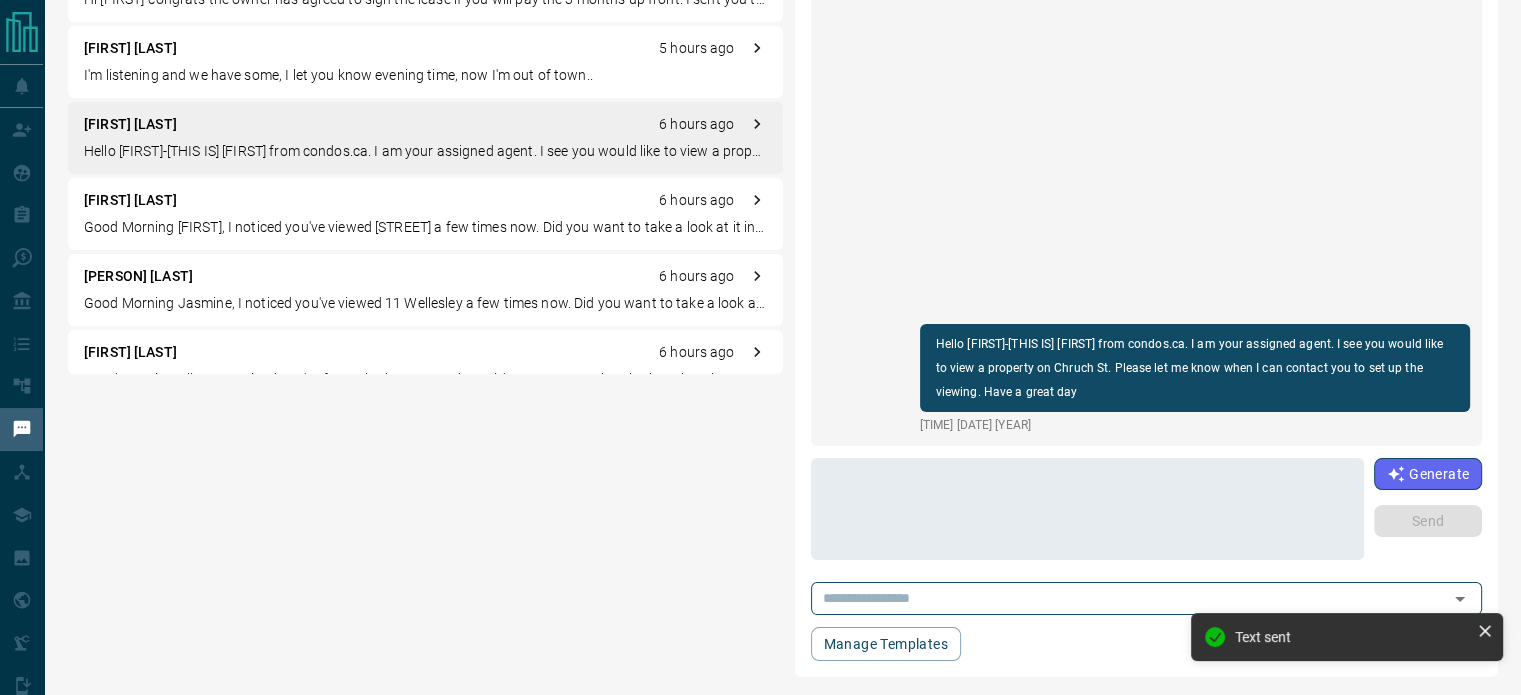 scroll, scrollTop: 0, scrollLeft: 0, axis: both 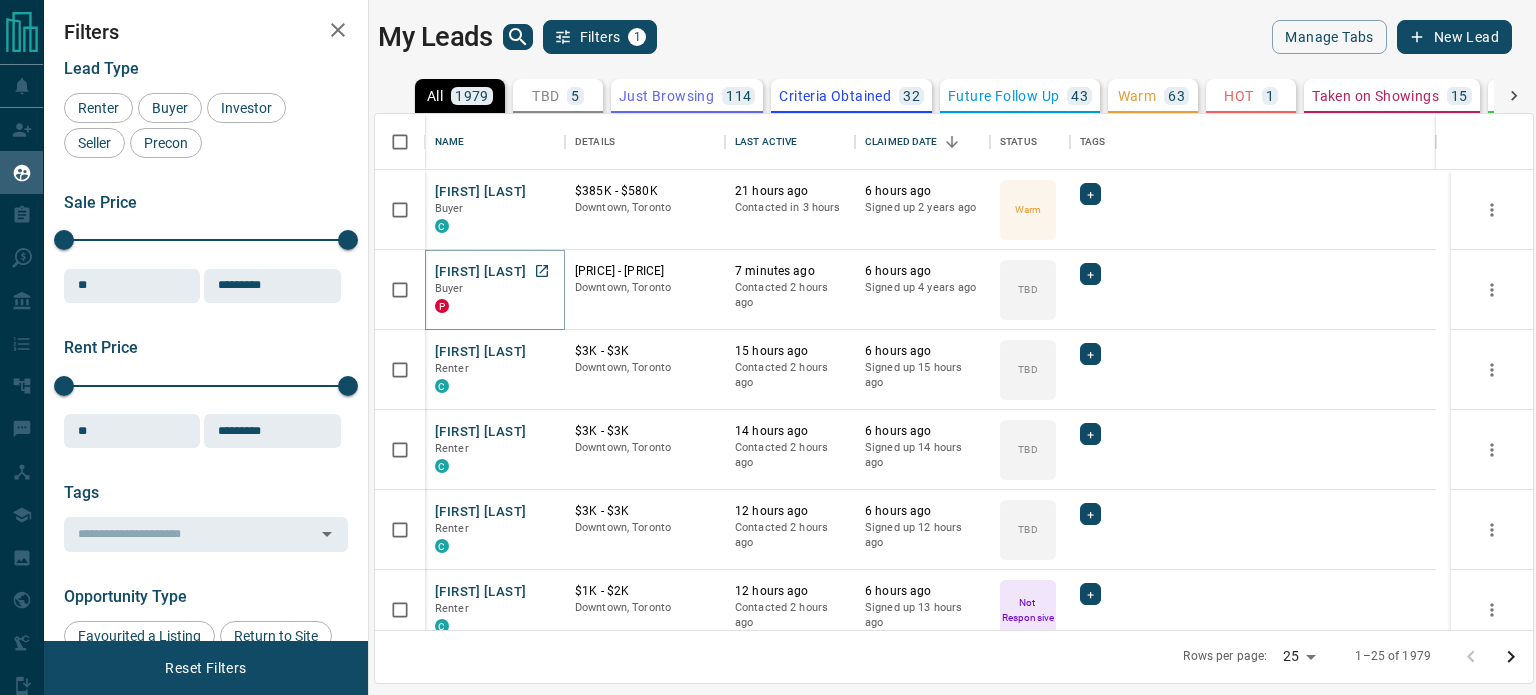 click on "[FIRST] [LAST]" at bounding box center (480, 272) 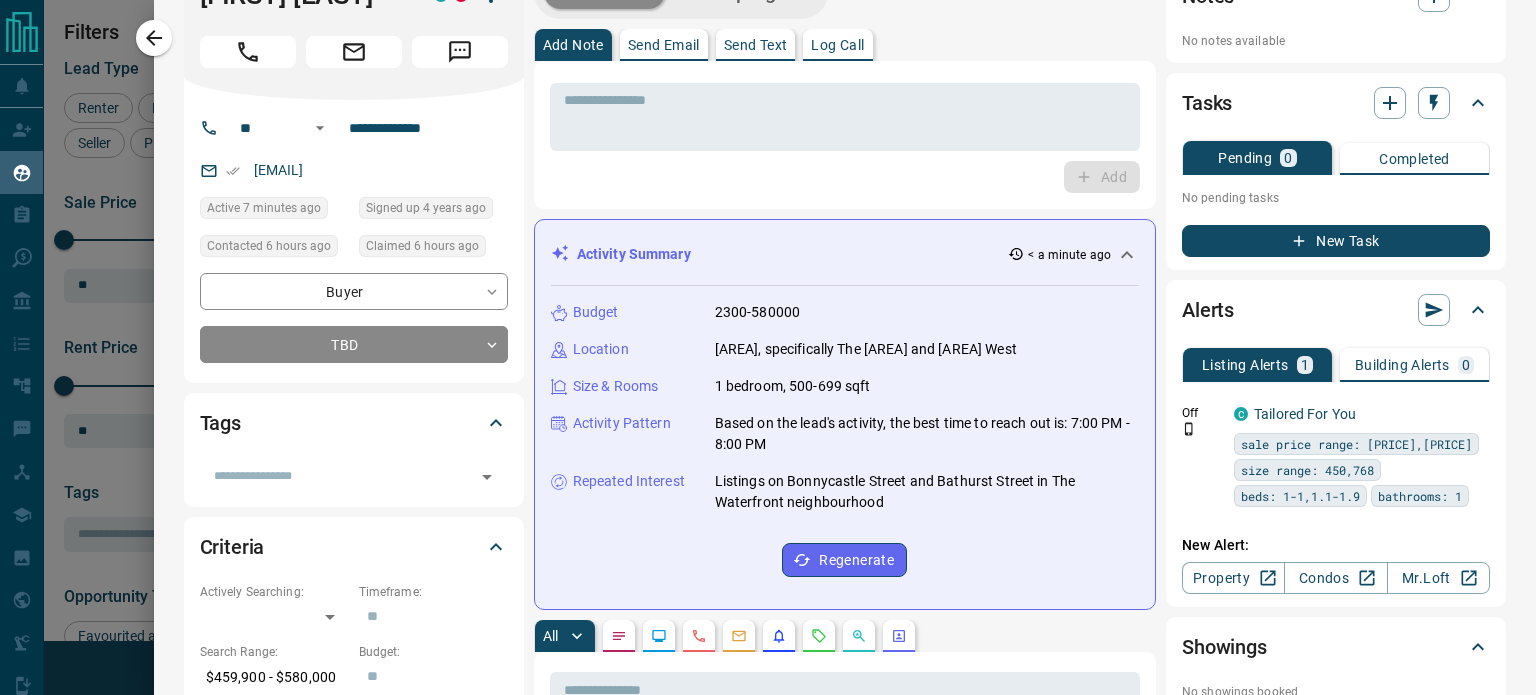 scroll, scrollTop: 0, scrollLeft: 0, axis: both 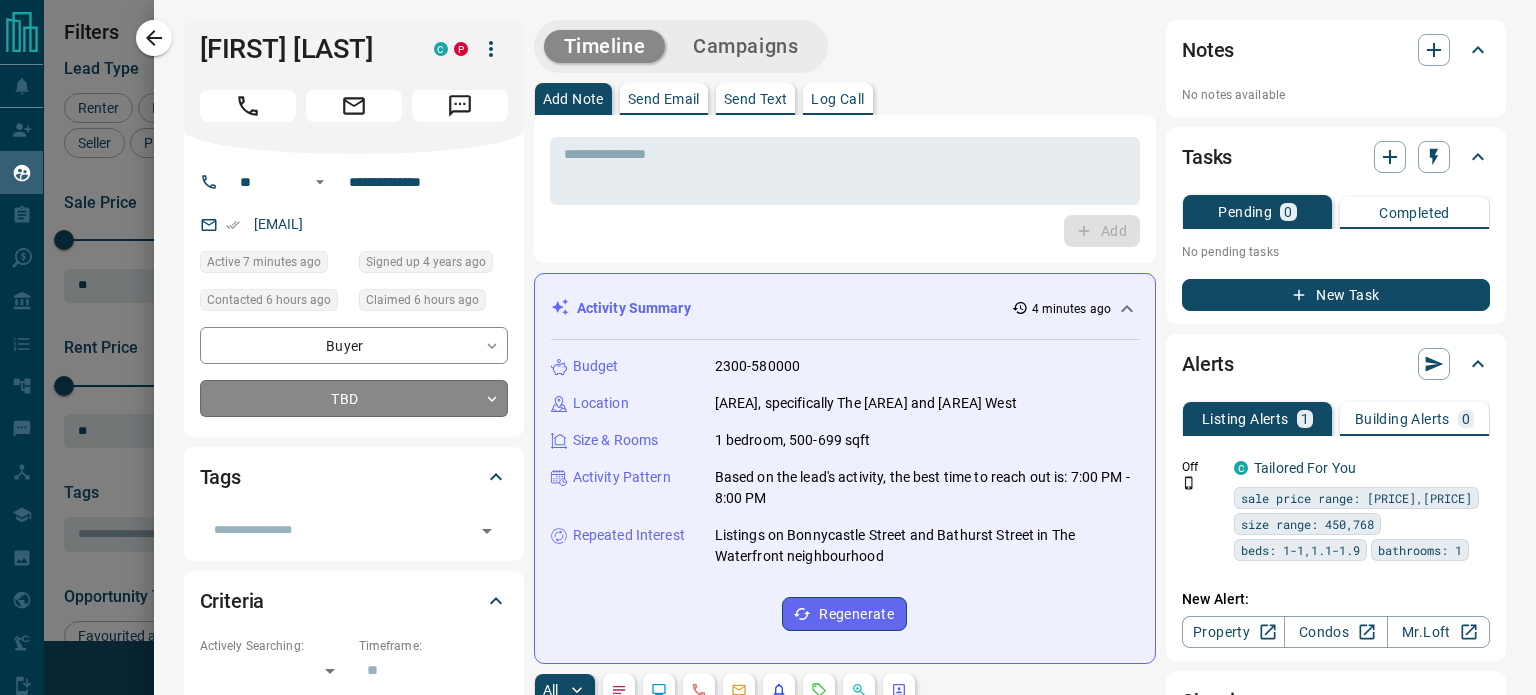 click on "Lead Transfers Claim Leads My Leads Tasks Opportunities Deals Campaigns Automations Messages Broker Bay Training Media Services Agent Resources Precon Worksheet Mobile Apps Disclosure Logout My Leads Filters 1 Manage Tabs New Lead All 1979 TBD 5 Do Not Contact - Not Responsive 1175 Bogus 14 Just Browsing 114 Criteria Obtained 32 Future Follow Up 43 Warm 63 HOT 1 Taken on Showings 15 Submitted Offer 2 Client 515 Name Details Last Active Claimed Date Status Tags [FIRST] [LAST] Buyer C $385K - $580K Downtown, Toronto 21 hours ago Contacted in 3 hours 6 hours ago Signed up 2 years ago Warm + [FIRST] [LAST] Buyer P $460K - $580K Downtown, Toronto 7 minutes ago Contacted 2 hours ago 6 hours ago Signed up 4 years ago TBD + [FIRST] [LAST] Renter C $3K - $3K Downtown, Toronto 15 hours ago Contacted 2 hours ago 6 hours ago Signed up 15 hours ago TBD + [FIRST] [LAST] Renter C $3K - $3K Downtown, Toronto 14 hours ago Contacted 2 hours ago 6 hours ago Signed up 14 hours ago TBD + [FIRST] [LAST] Renter C $3K - $3K 12 hours ago" at bounding box center [768, 335] 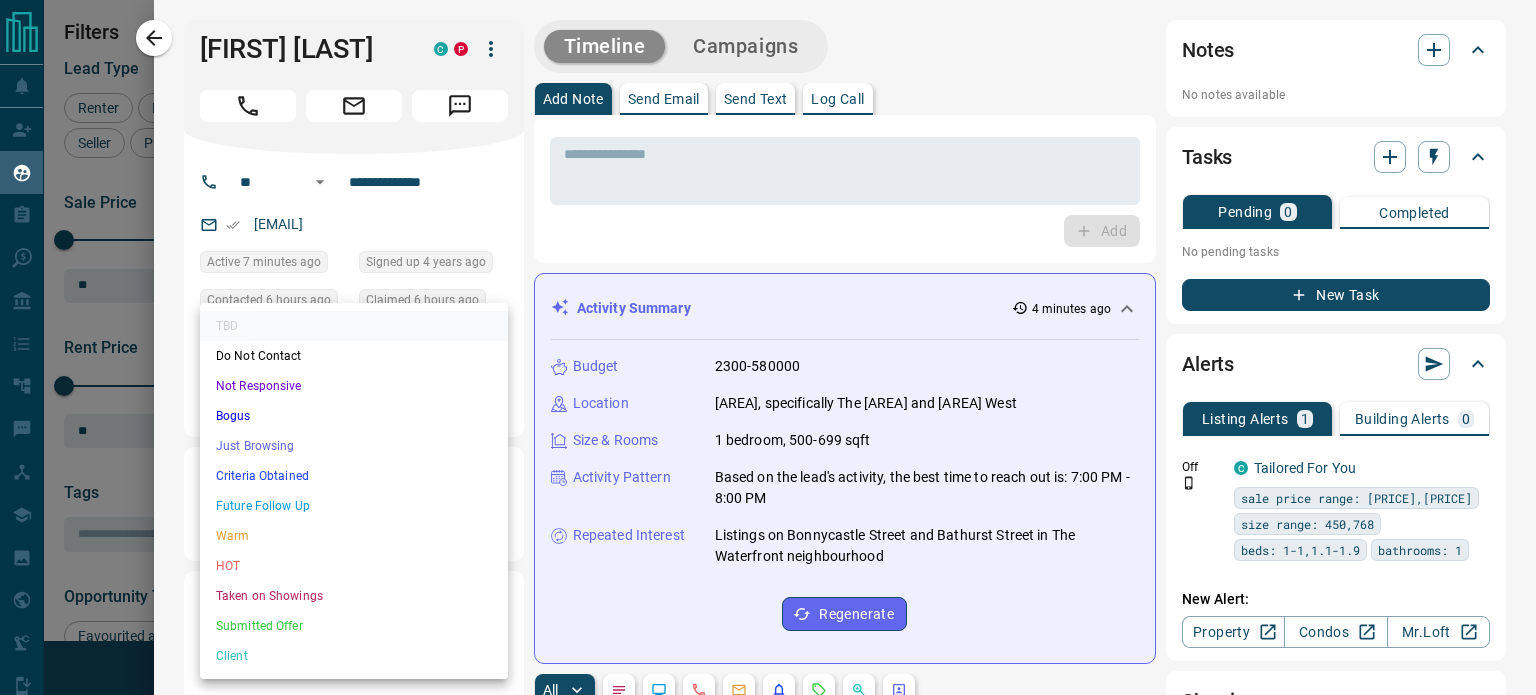 click on "HOT" at bounding box center (354, 566) 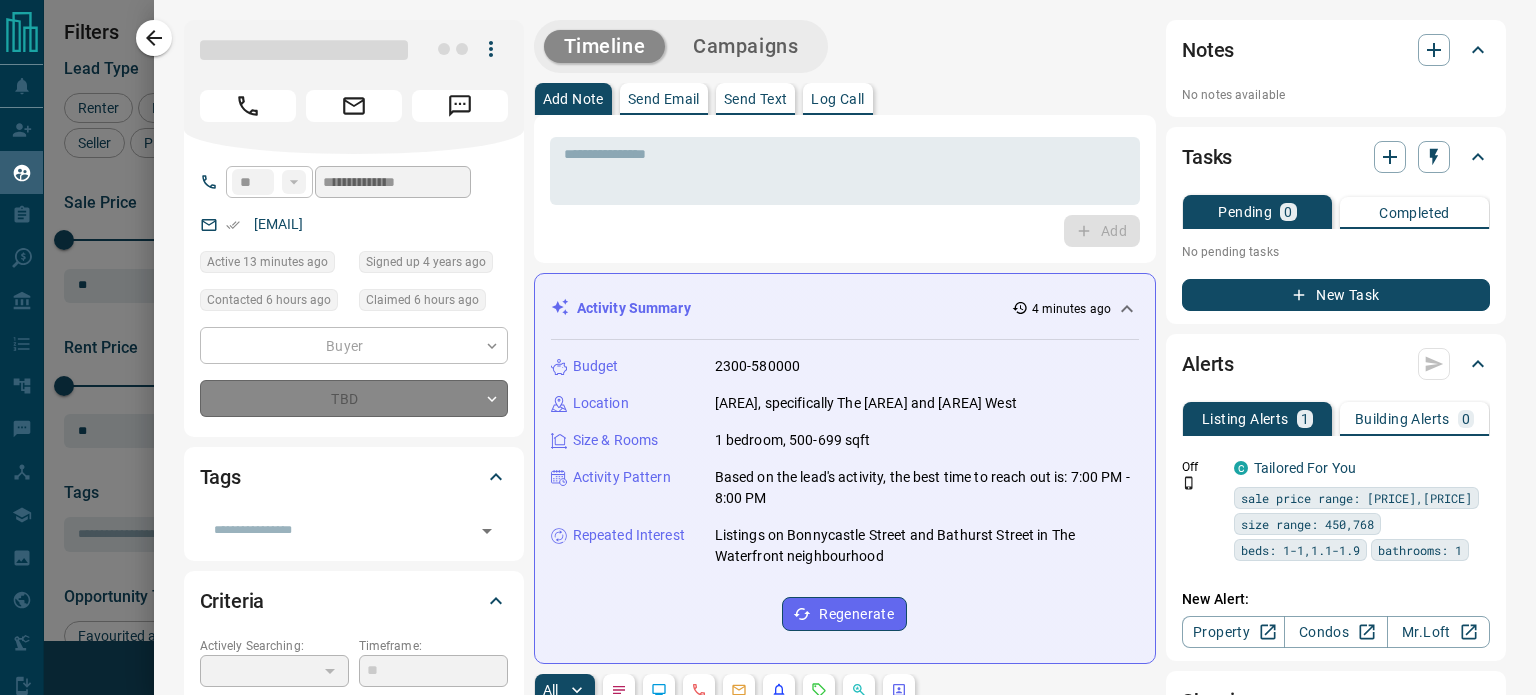 type on "*" 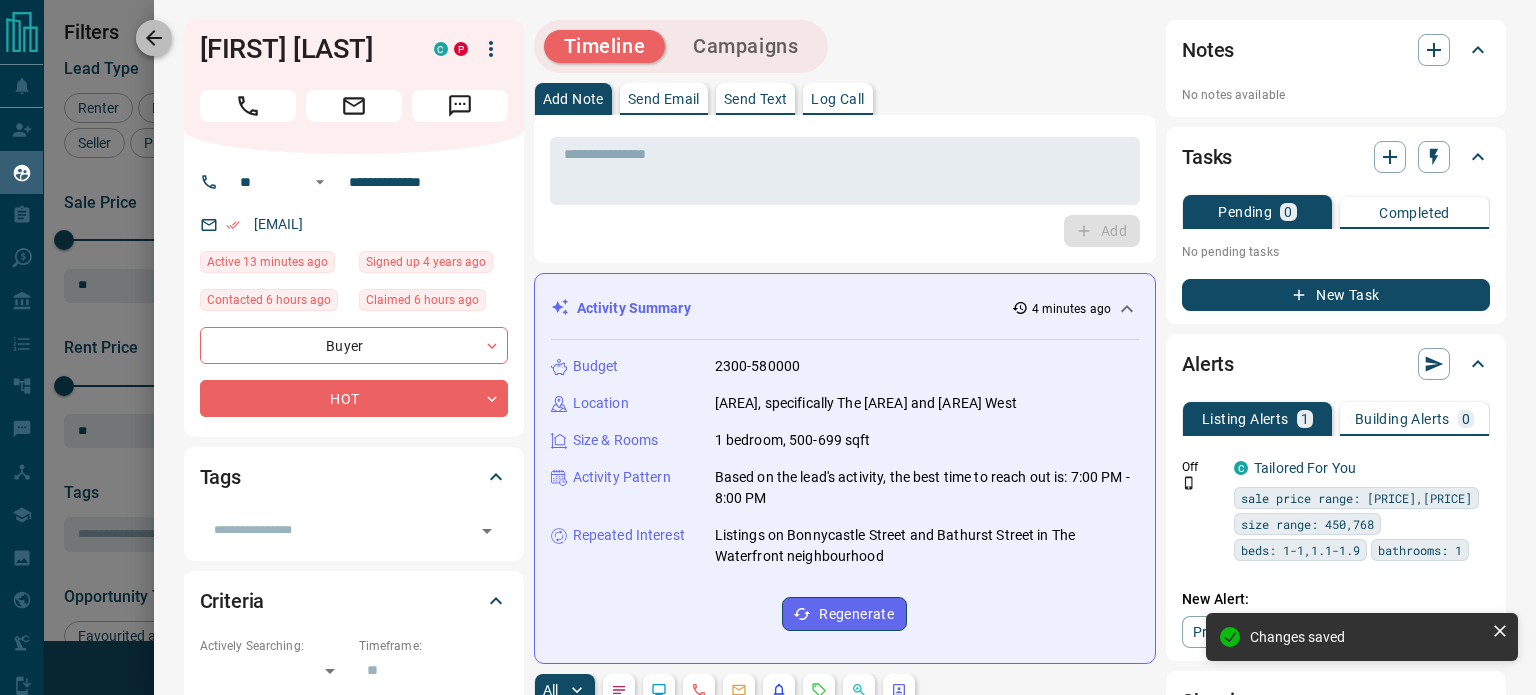 click 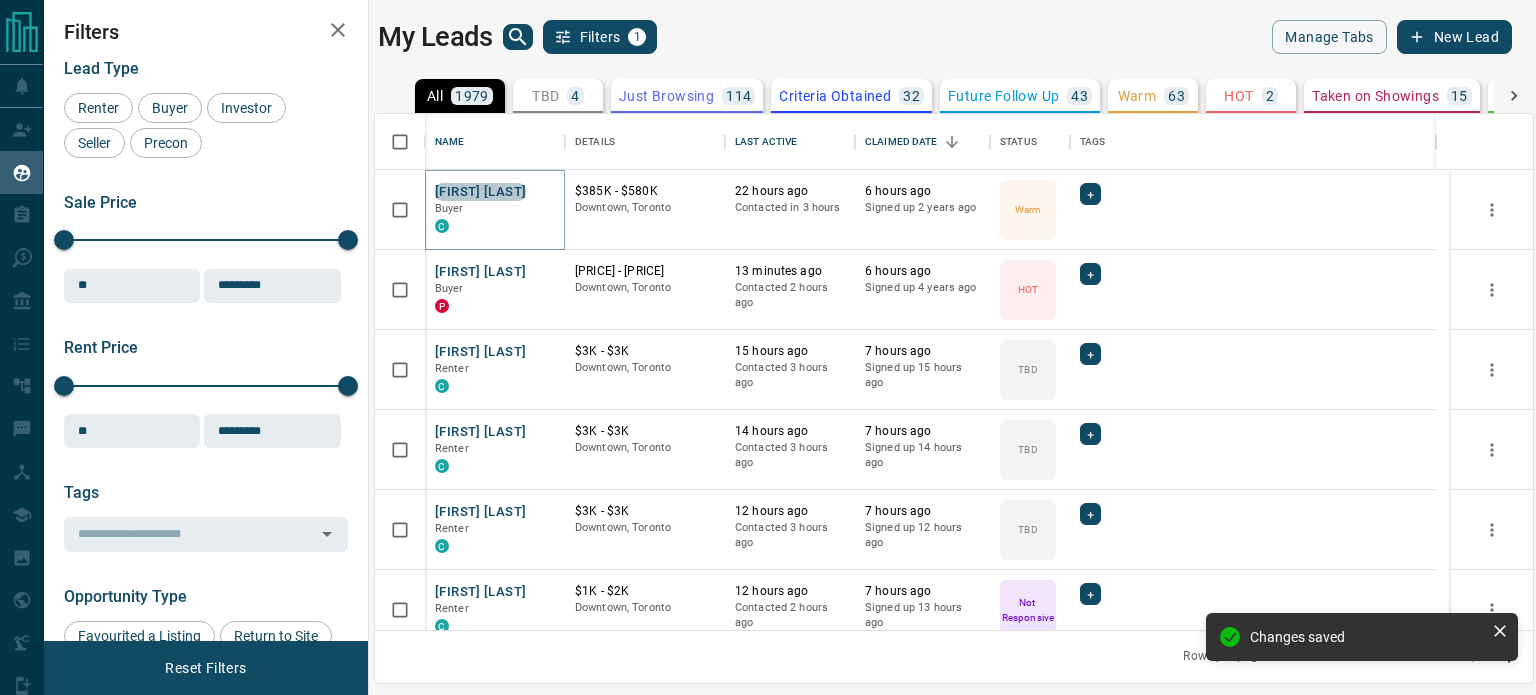 click on "[FIRST] [LAST]" at bounding box center [480, 192] 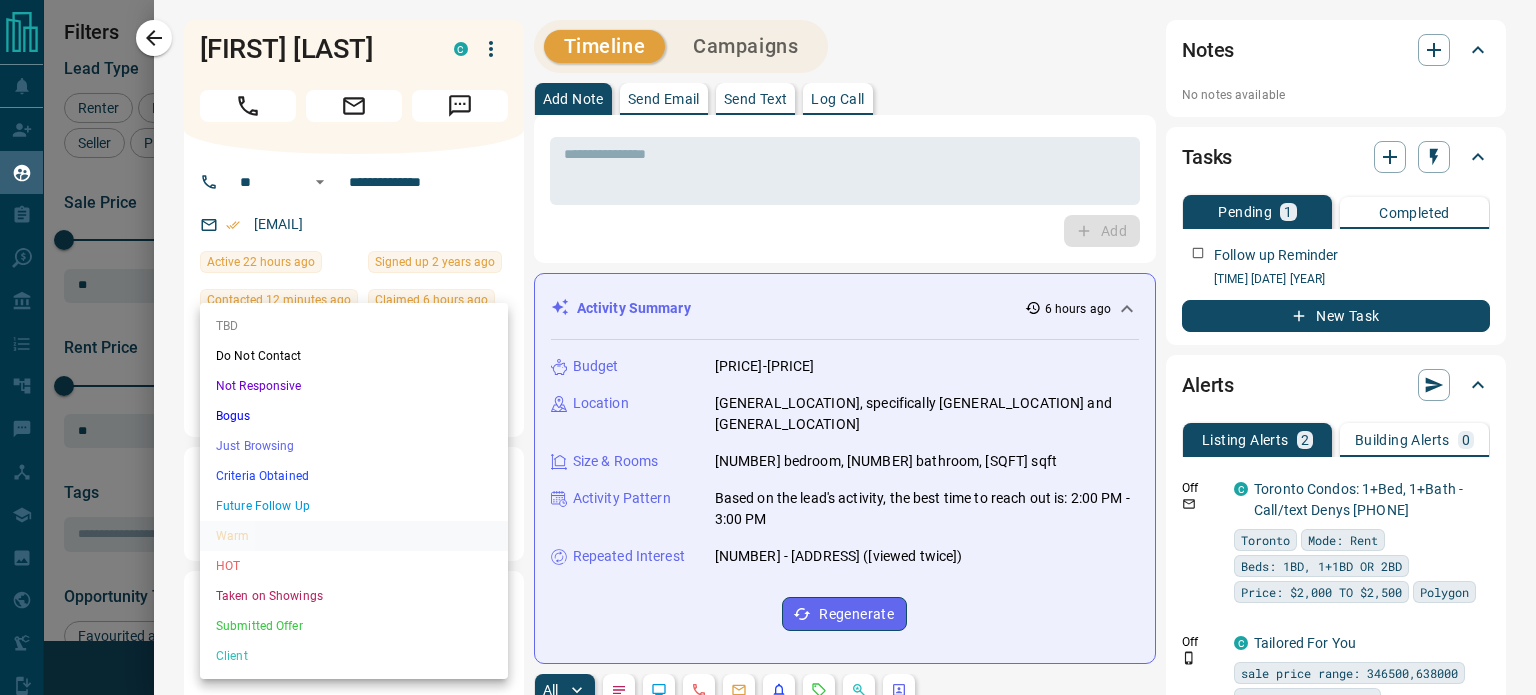 click on "Lead Transfers Claim Leads My Leads Tasks Opportunities Deals Campaigns Automations Messages Broker Bay Training Media Services Agent Resources Precon Worksheet Mobile Apps Disclosure Logout My Leads Filters 1 Manage Tabs New Lead All 1979 TBD 4 Do Not Contact - Not Responsive 1175 Bogus 14 Just Browsing 114 Criteria Obtained 32 Future Follow Up 43 Warm 63 HOT 2 Taken on Showings 15 Submitted Offer 2 Client 515 Name Details Last Active Claimed Date Status Tags [PERSON] Buyer C $385K - $580K Downtown, Toronto 22 hours ago Contacted in 3 hours 6 hours ago Signed up 2 years ago Warm + [PERSON] Buyer P $460K - $580K Downtown, Toronto 13 minutes ago Contacted 2 hours ago 6 hours ago Signed up 4 years ago HOT + [PERSON] Renter C $3K - $3K Downtown, Toronto 15 hours ago Contacted 3 hours ago 7 hours ago Signed up 15 hours ago TBD + [PERSON] Renter C $3K - $3K Downtown, Toronto 14 hours ago Contacted 3 hours ago 7 hours ago Signed up 14 hours ago TBD +" at bounding box center [768, 335] 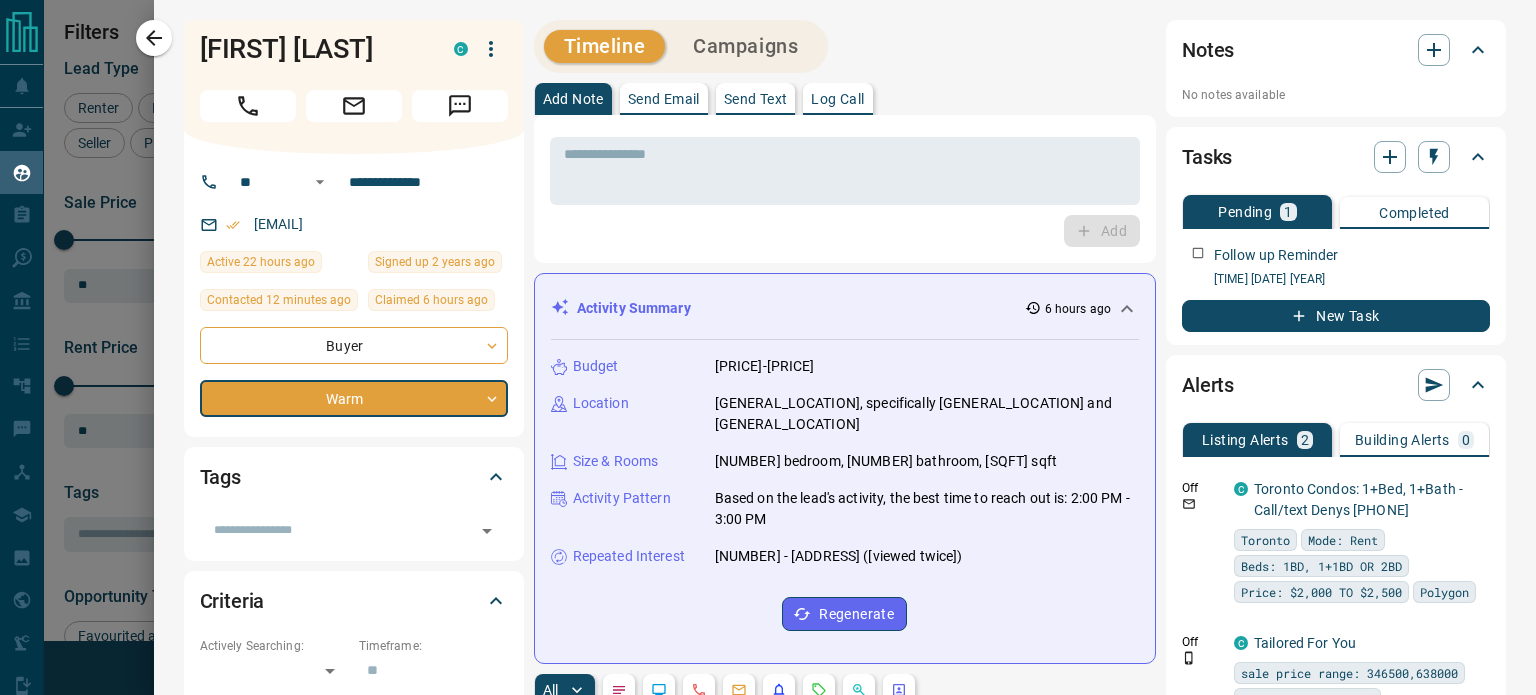 type on "*" 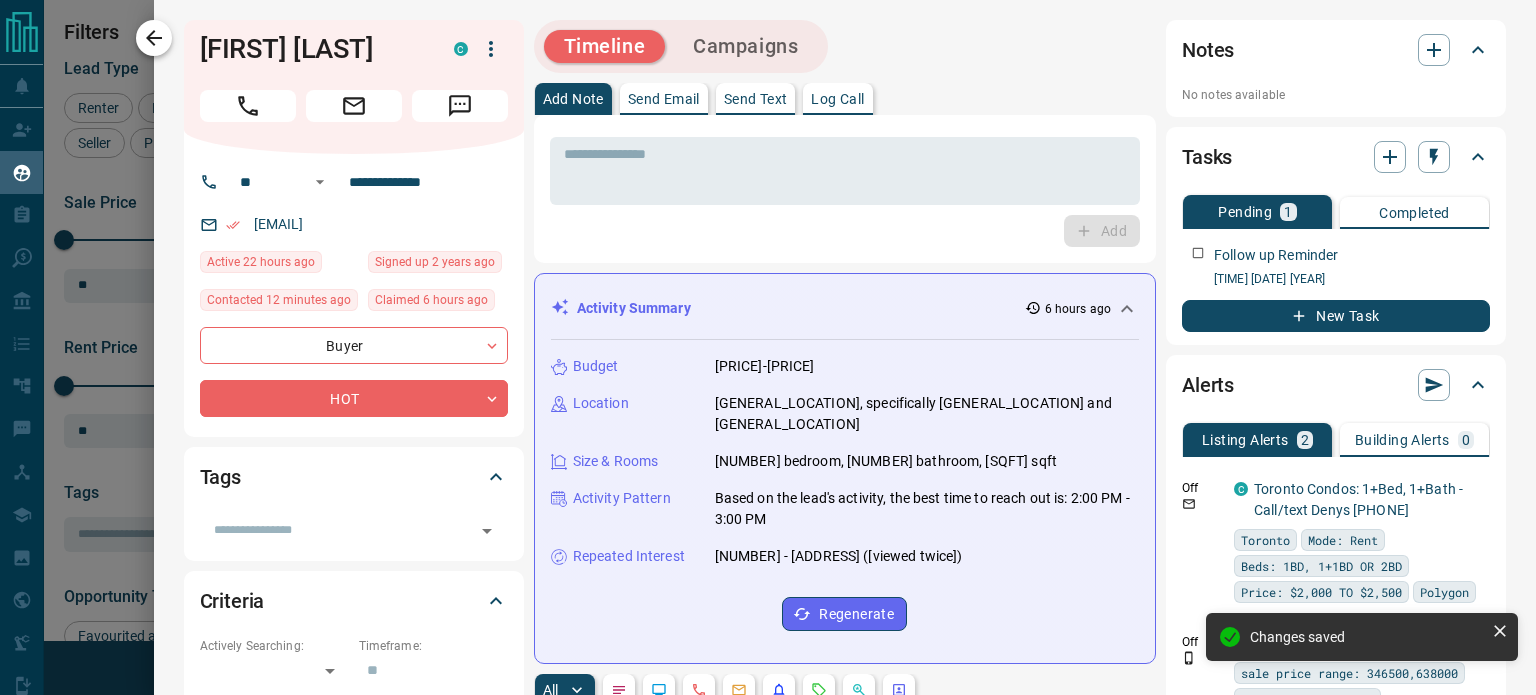 click 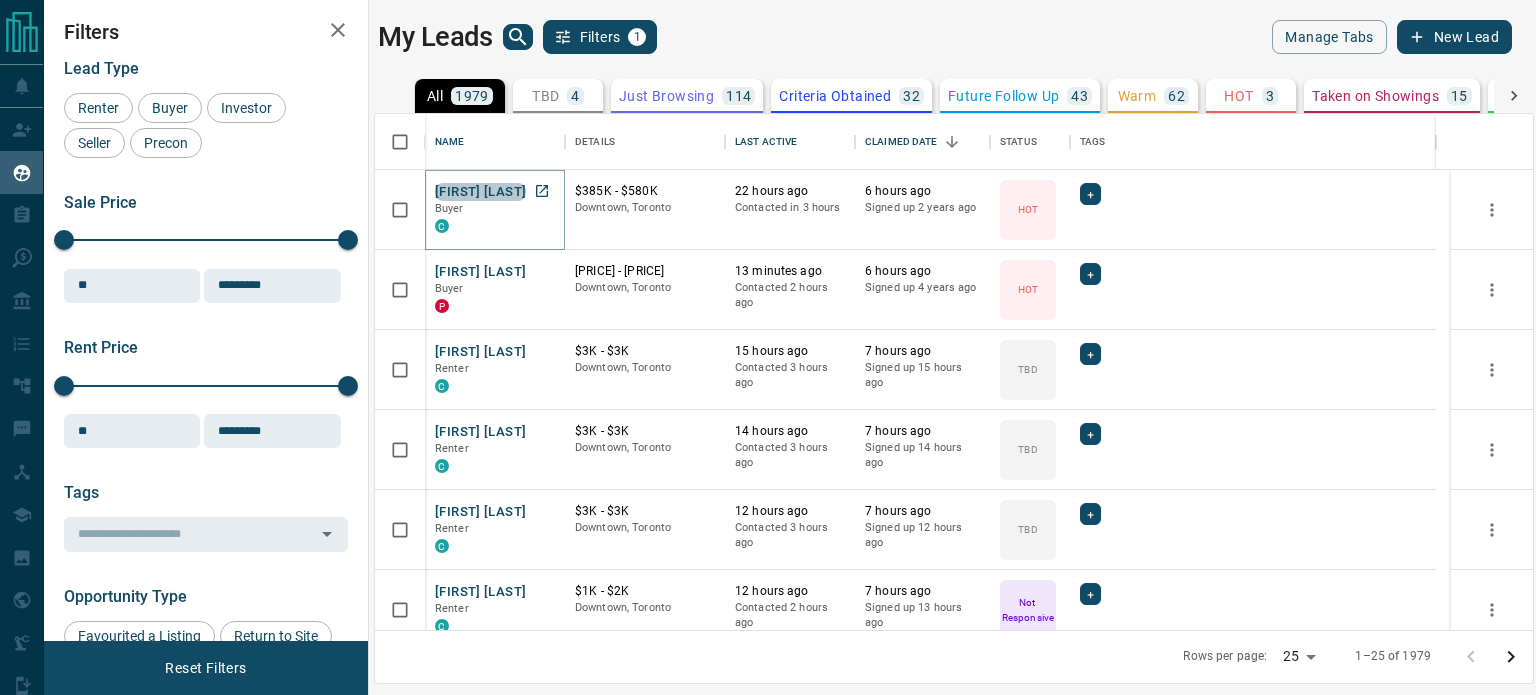 click on "[FIRST] [LAST]" at bounding box center [480, 192] 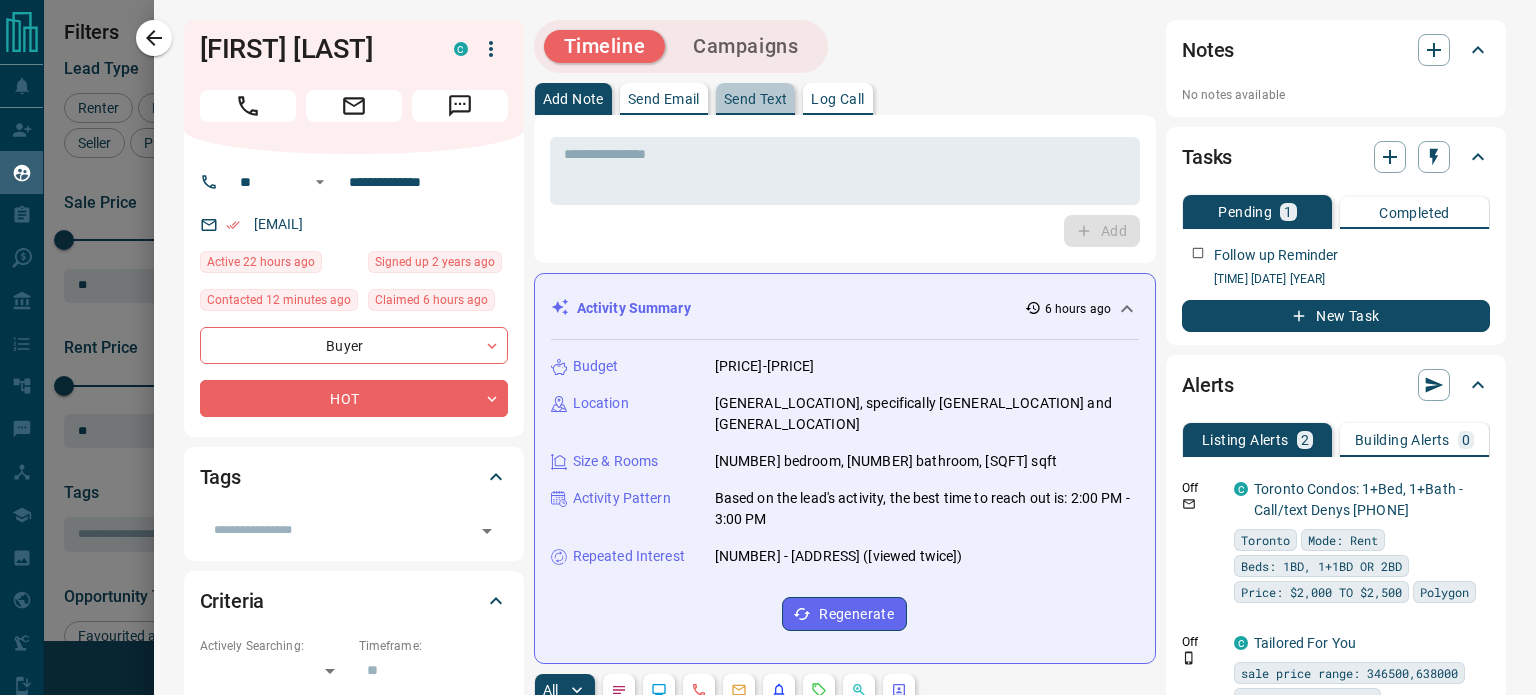 click on "Send Text" at bounding box center [756, 99] 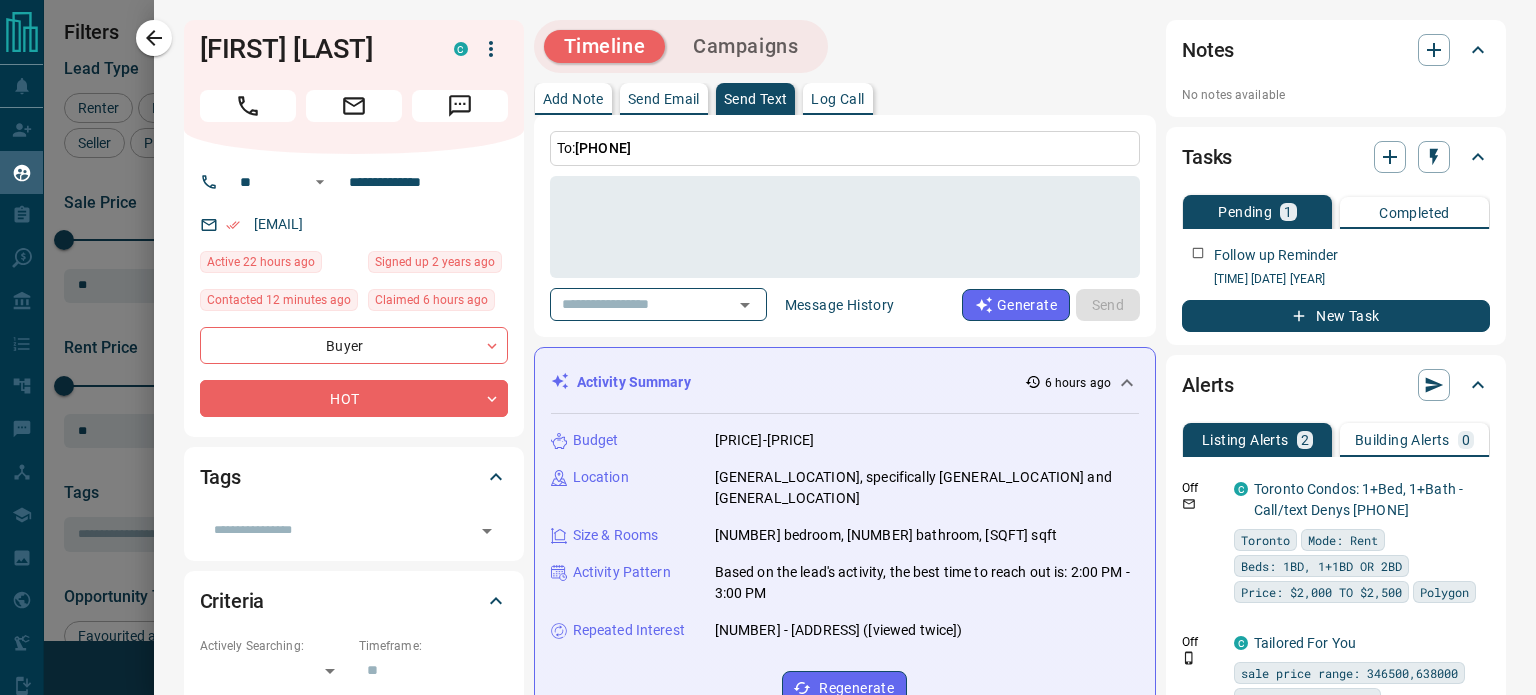 drag, startPoint x: 1520, startPoint y: 123, endPoint x: 1535, endPoint y: 283, distance: 160.70158 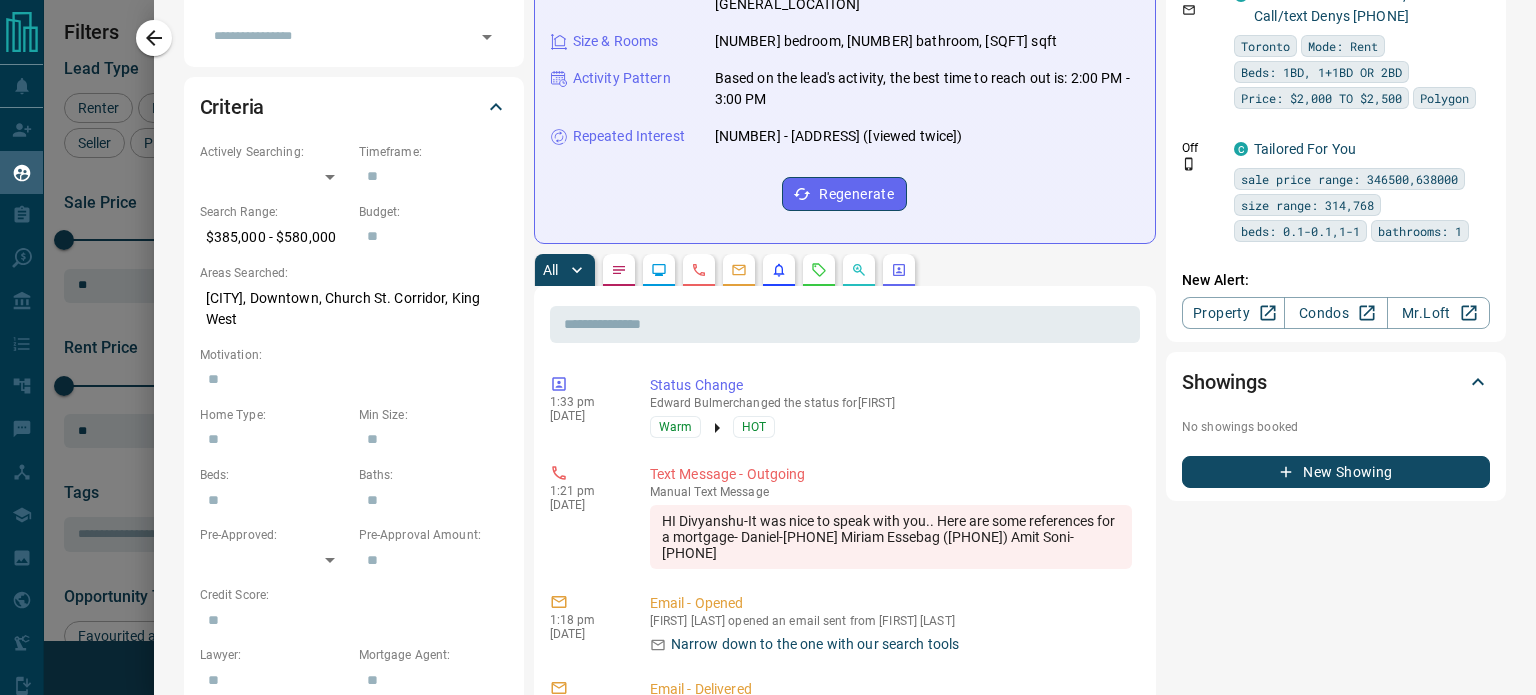 scroll, scrollTop: 515, scrollLeft: 0, axis: vertical 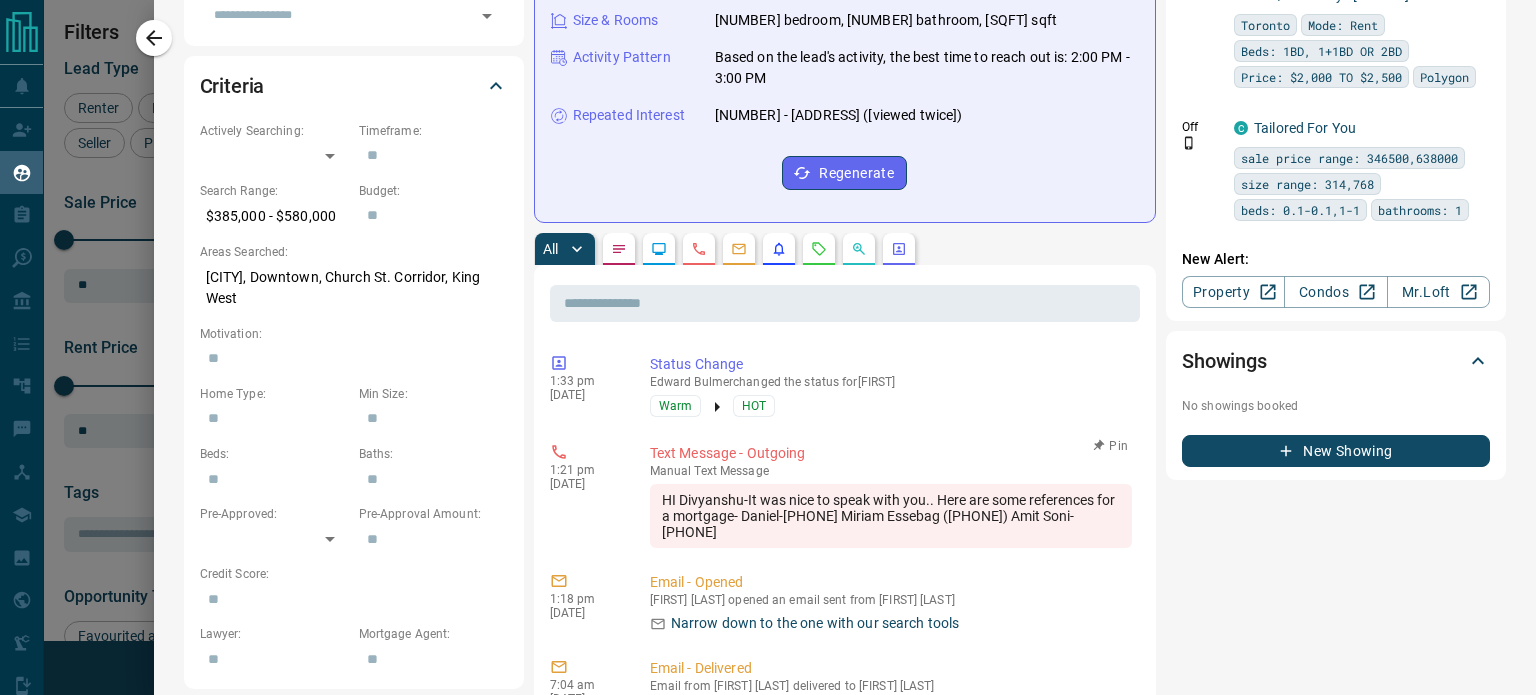 drag, startPoint x: 936, startPoint y: 531, endPoint x: 745, endPoint y: 499, distance: 193.66208 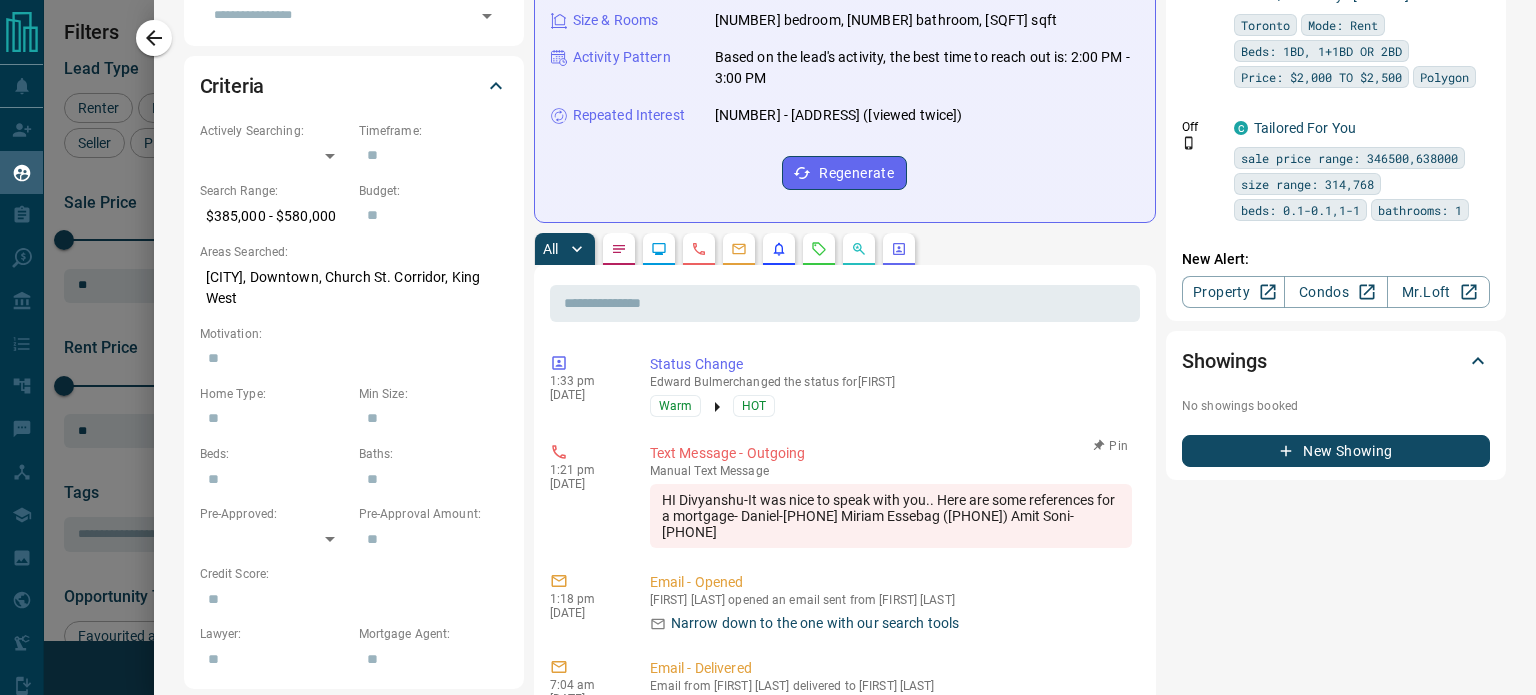 click on "HI Divyanshu-It was nice to speak with you.. Here are some references for a mortgage-
Daniel-[PHONE]
Miriam Essebag ([PHONE])
Amit Soni- [PHONE]" at bounding box center [891, 516] 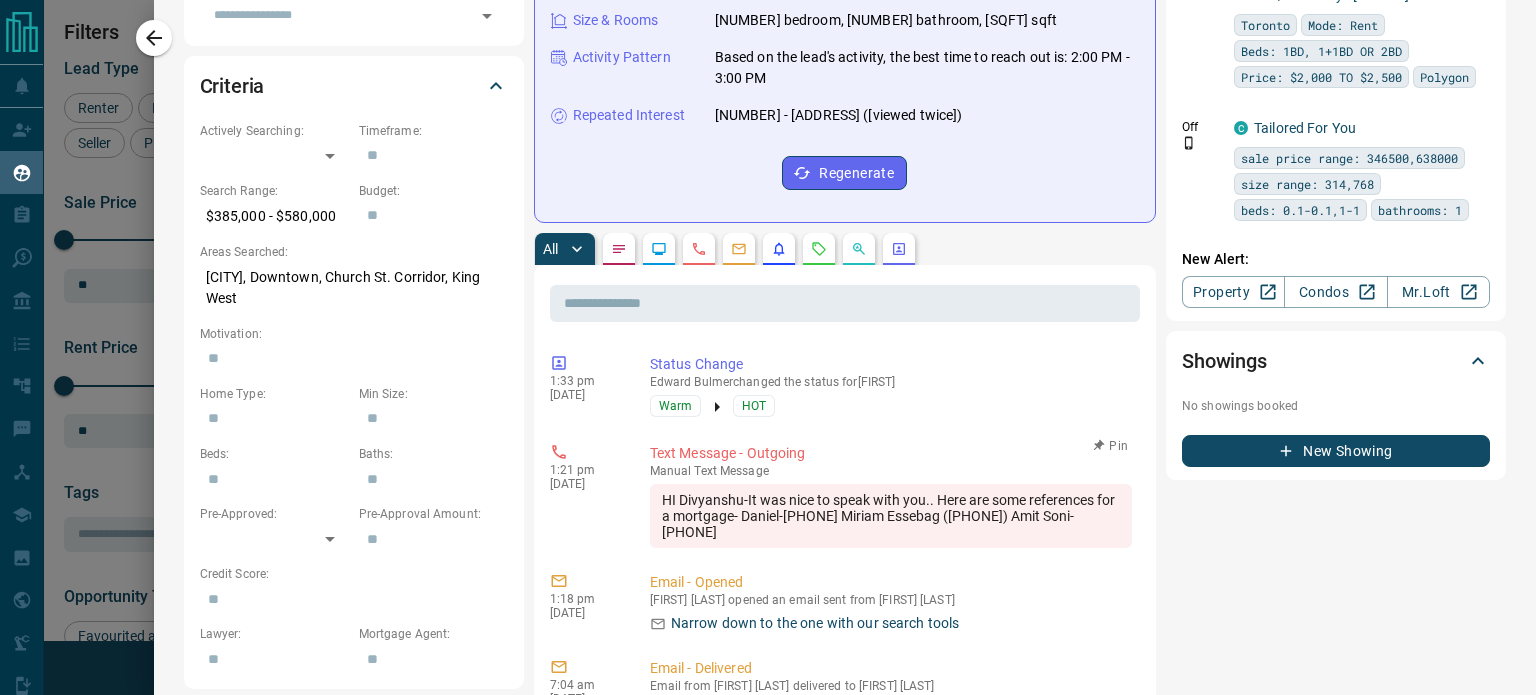 copy on "It was nice to speak with you.. Here are some references for a mortgage-
[FIRST]-[PHONE]
[FIRST] [LAST] ([PHONE])
[FIRST] [LAST]- [PHONE]" 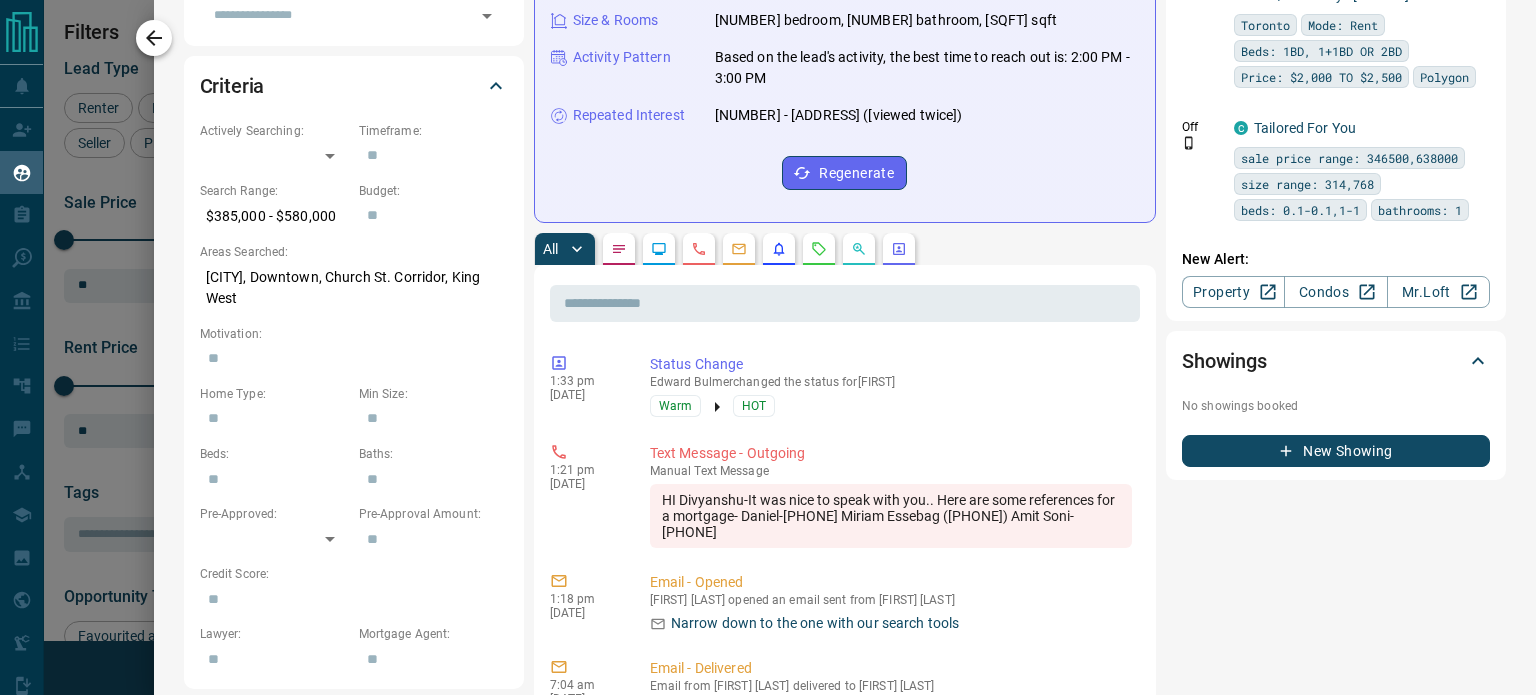 click 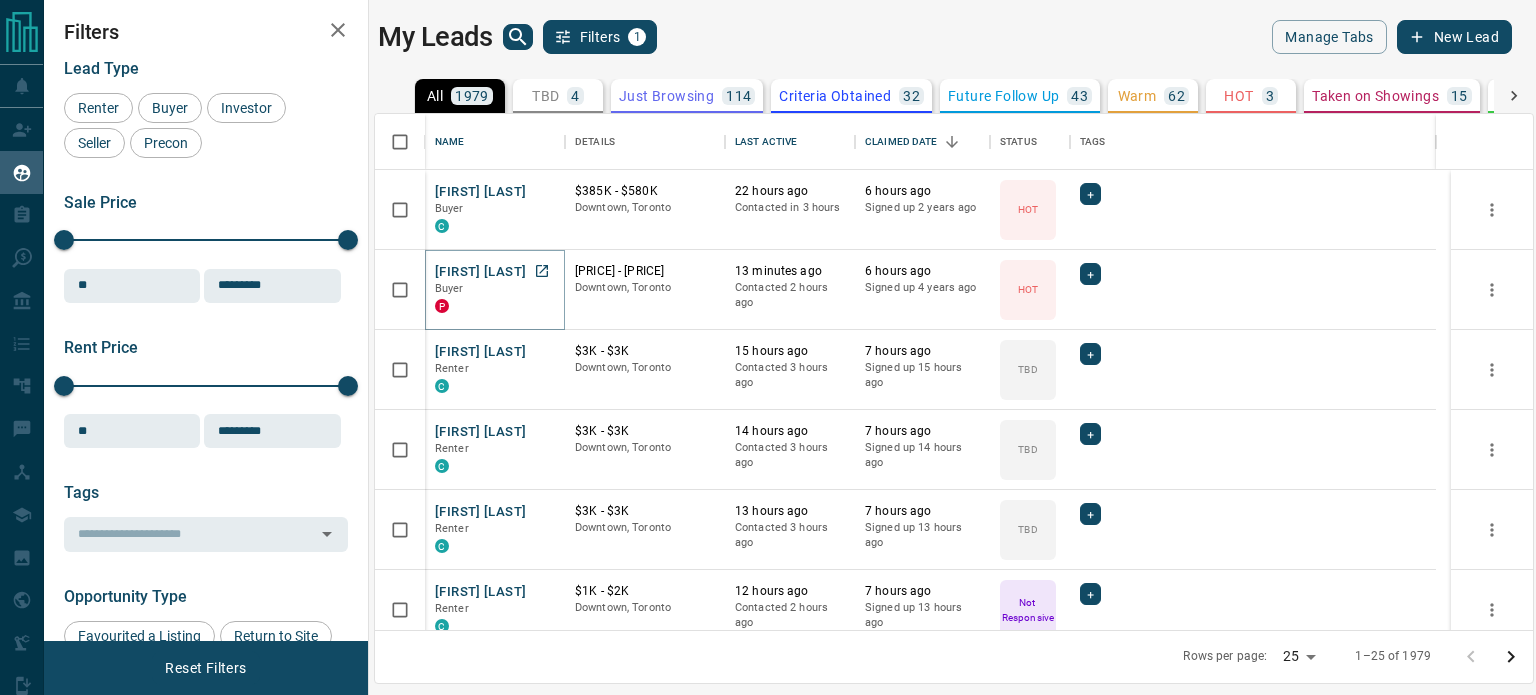 click on "[FIRST] [LAST]" at bounding box center (480, 272) 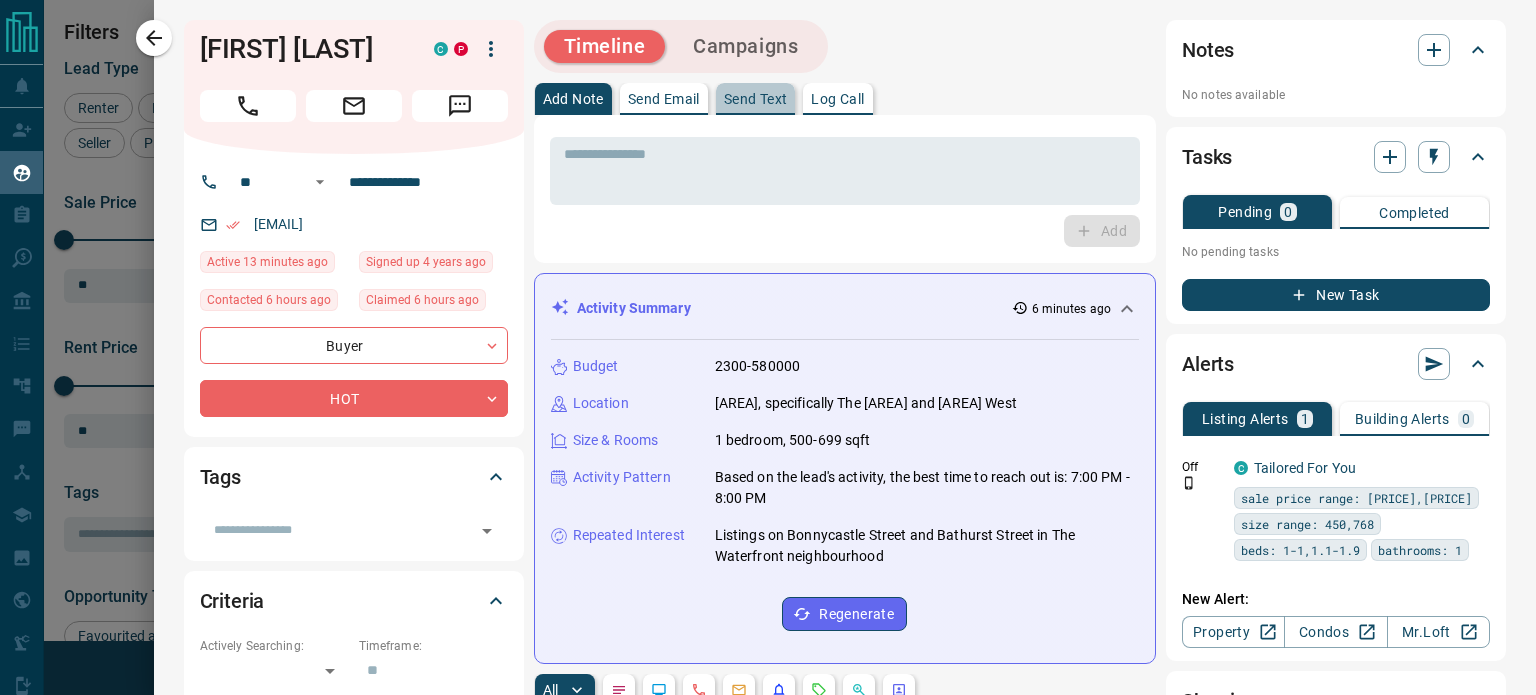 click on "Send Text" at bounding box center [756, 99] 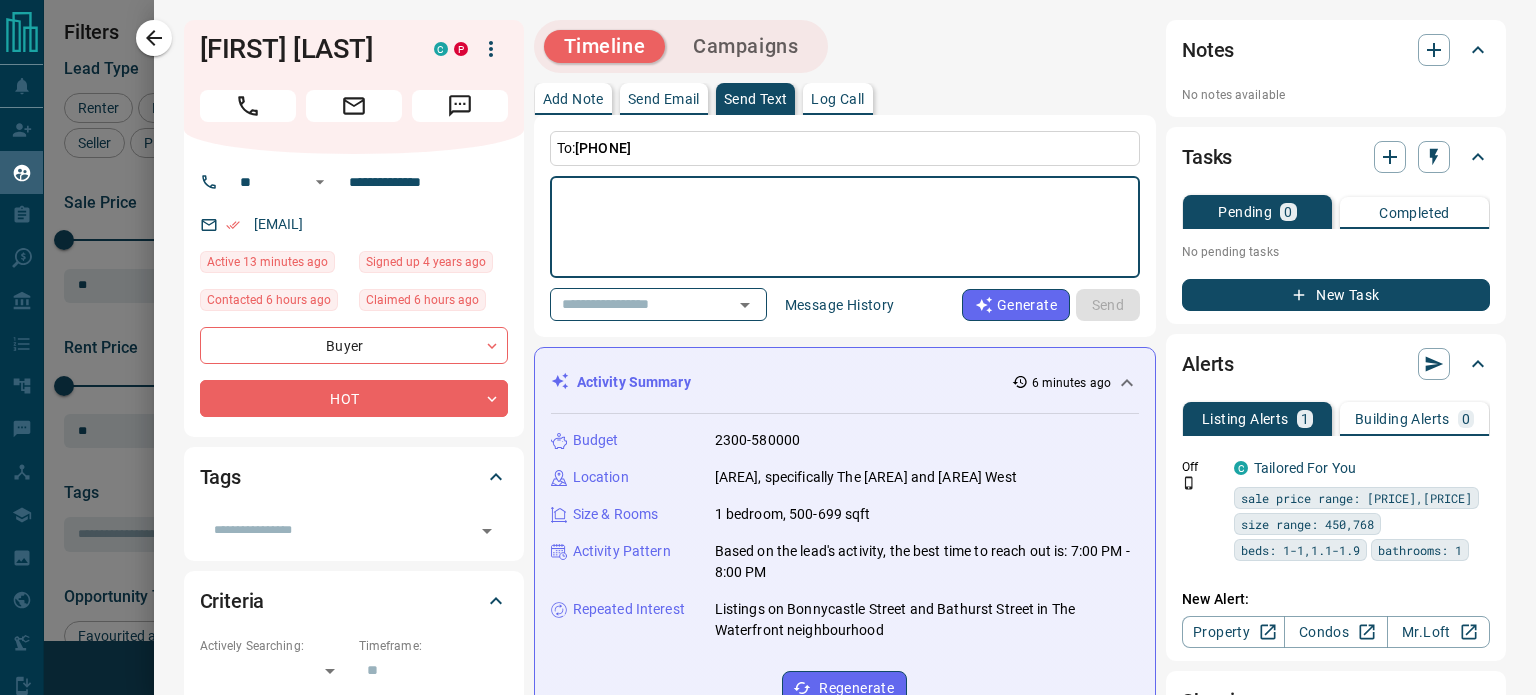click at bounding box center (845, 227) 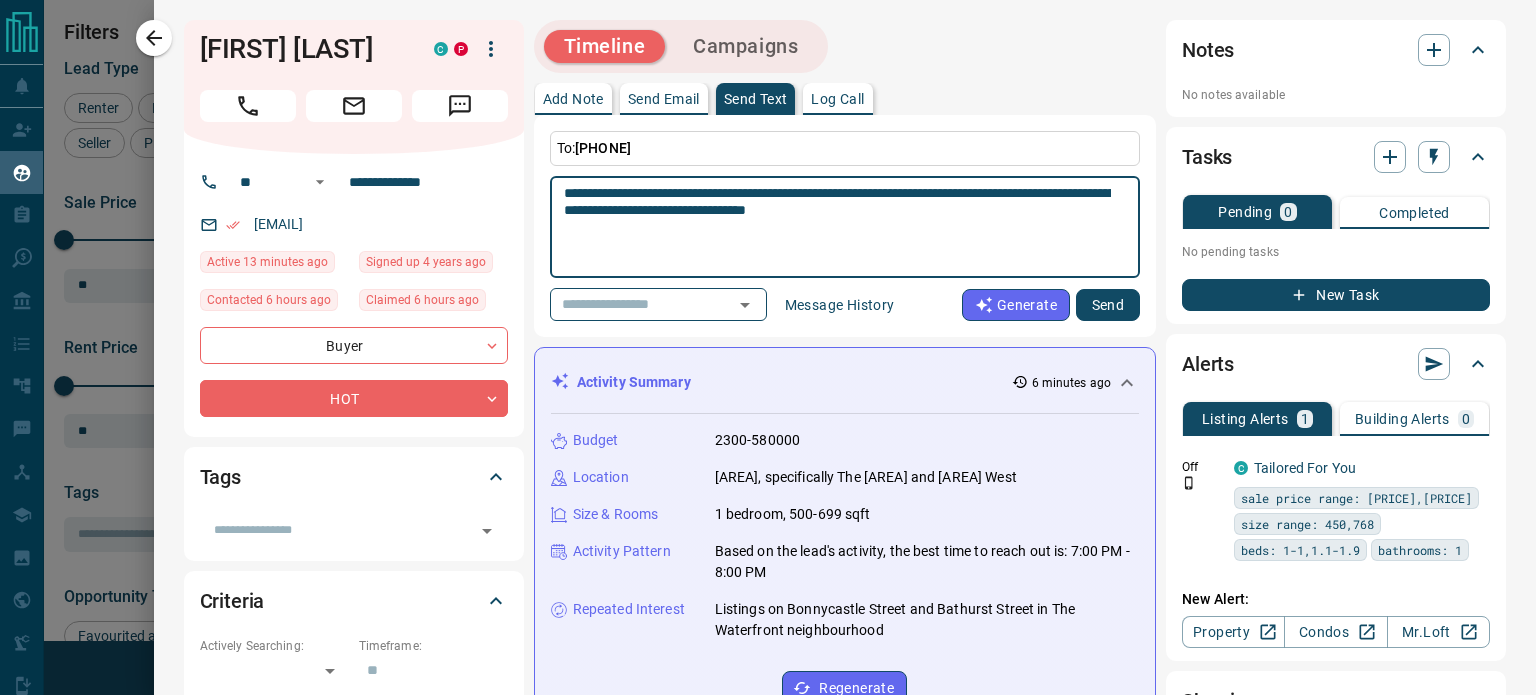 click on "**********" at bounding box center [837, 227] 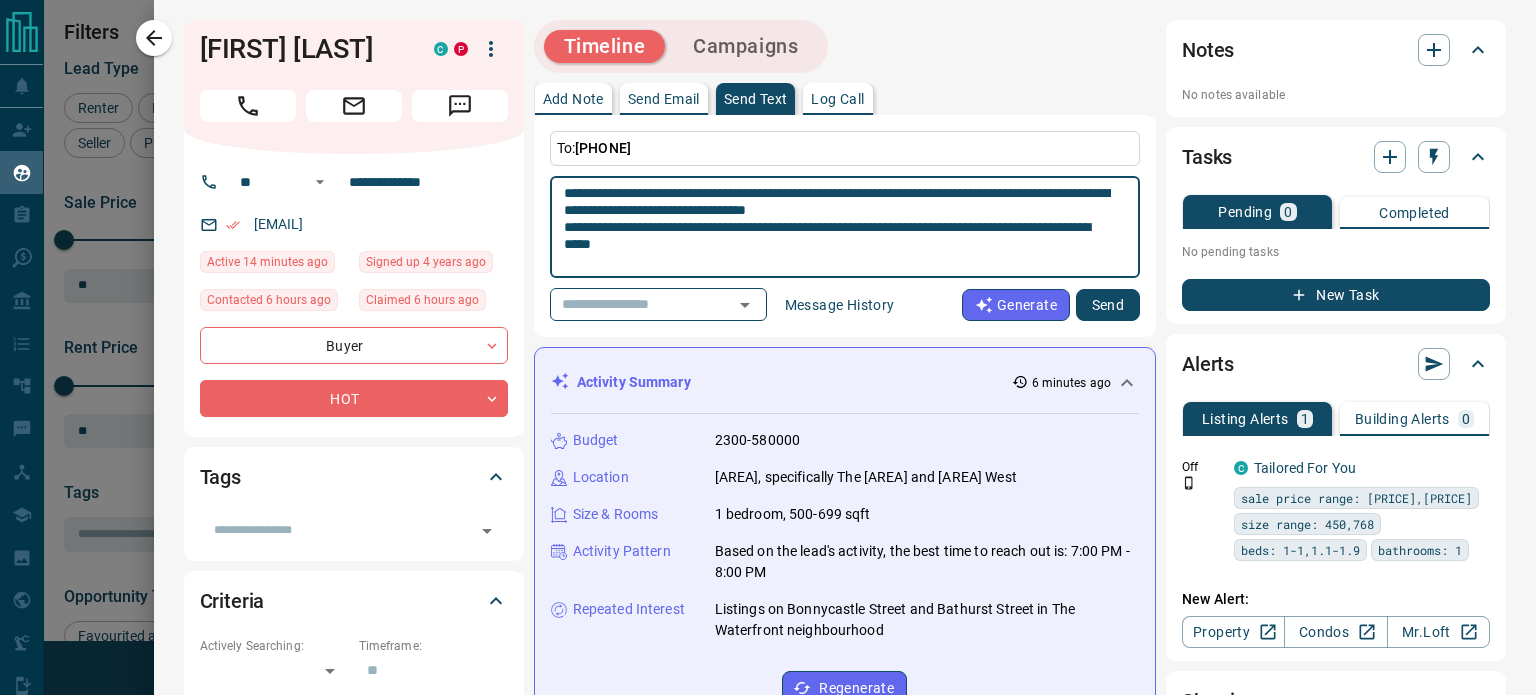 type on "**********" 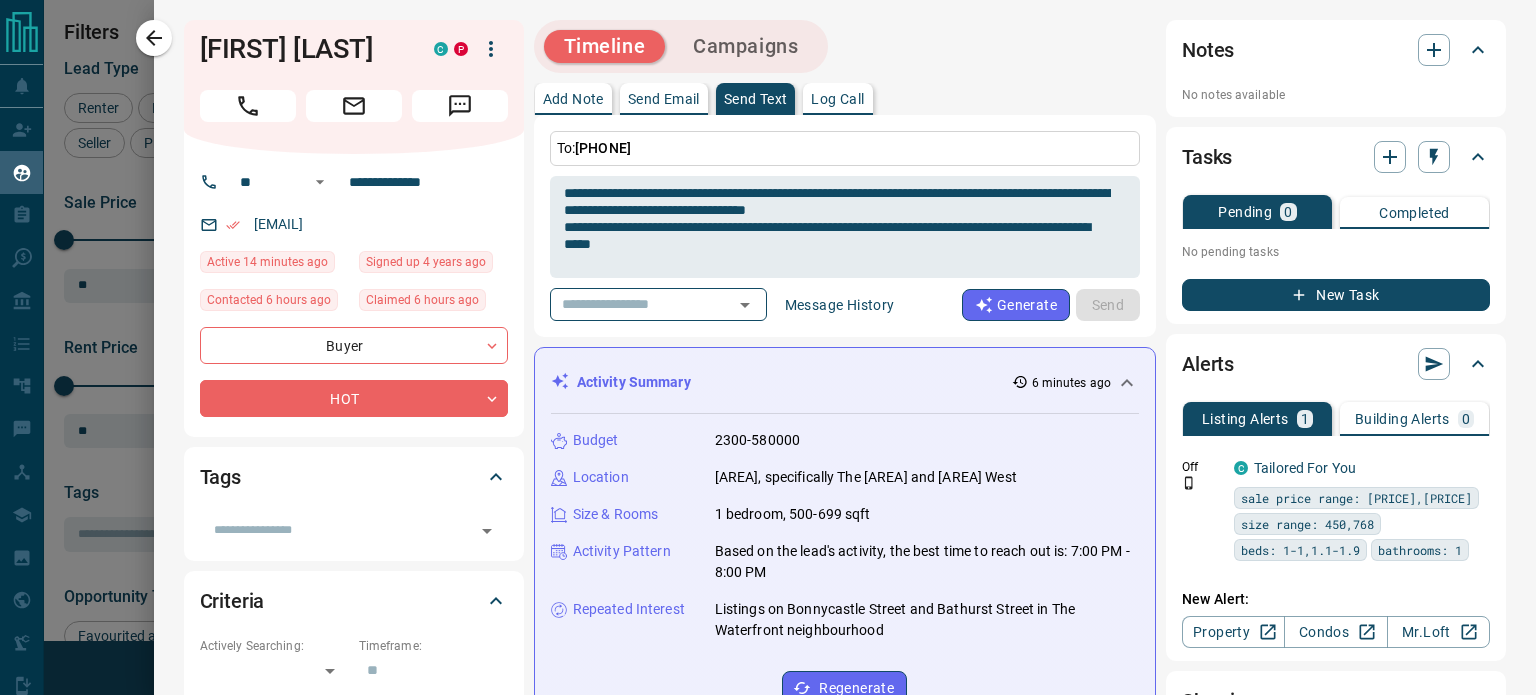 type 